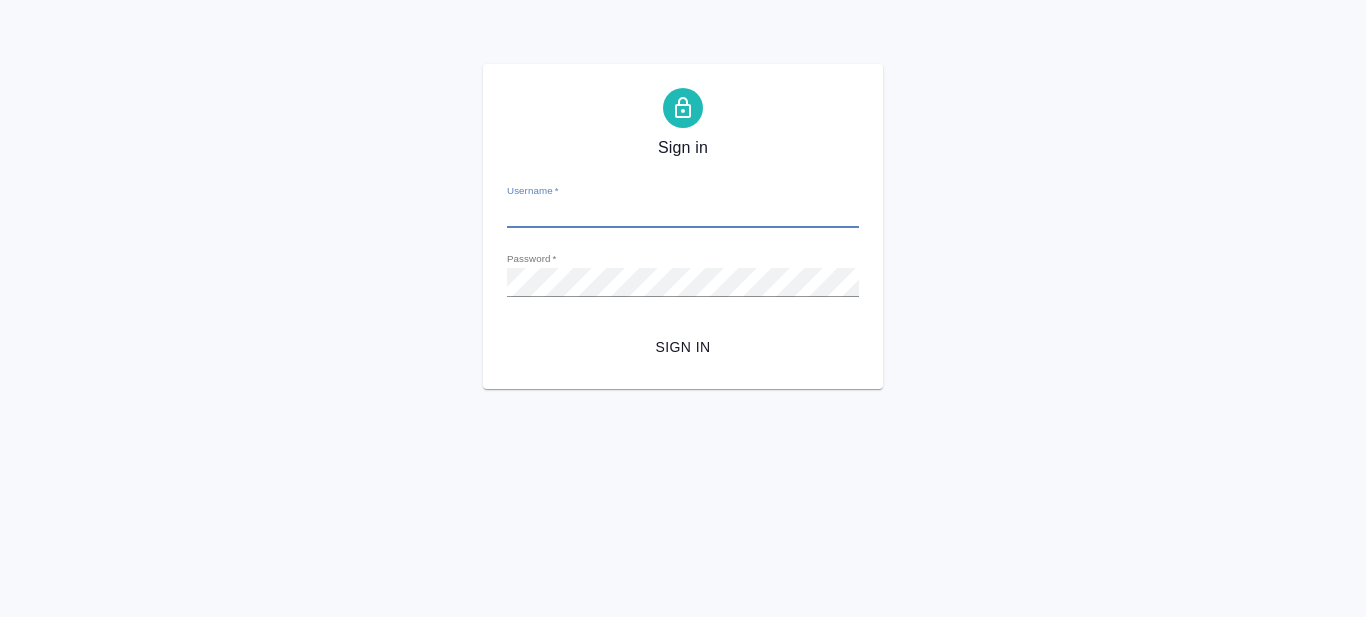scroll, scrollTop: 0, scrollLeft: 0, axis: both 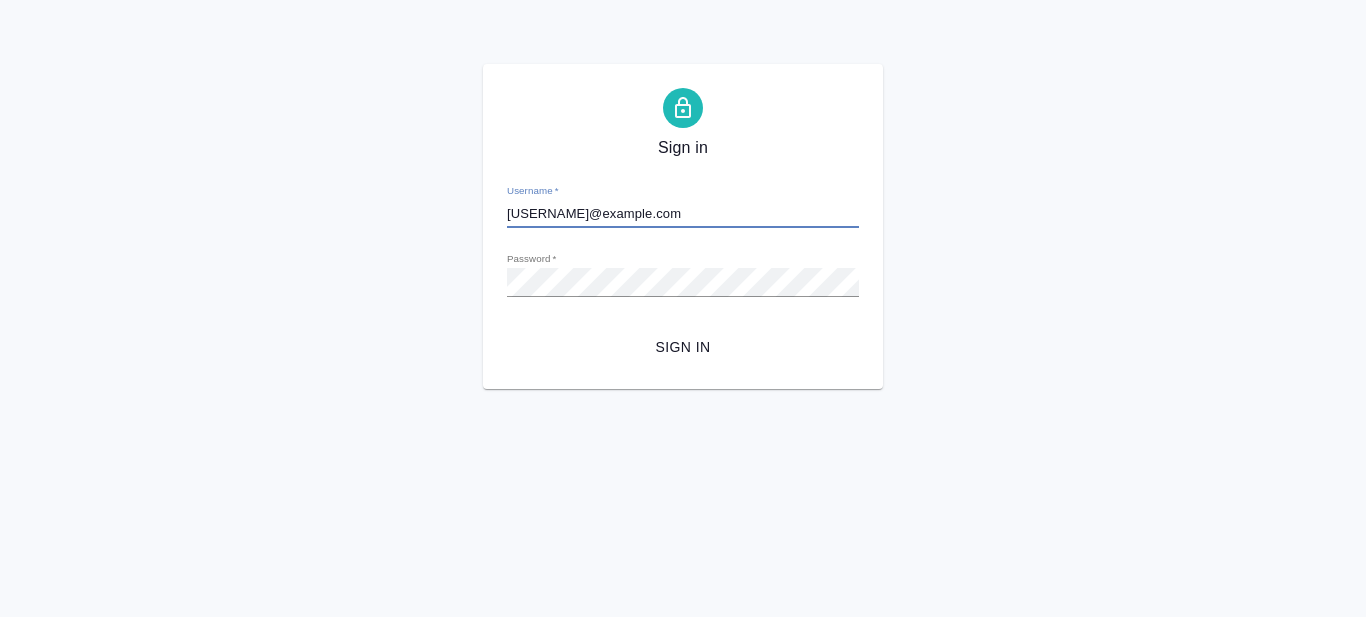 click on "Sign in" at bounding box center [683, 347] 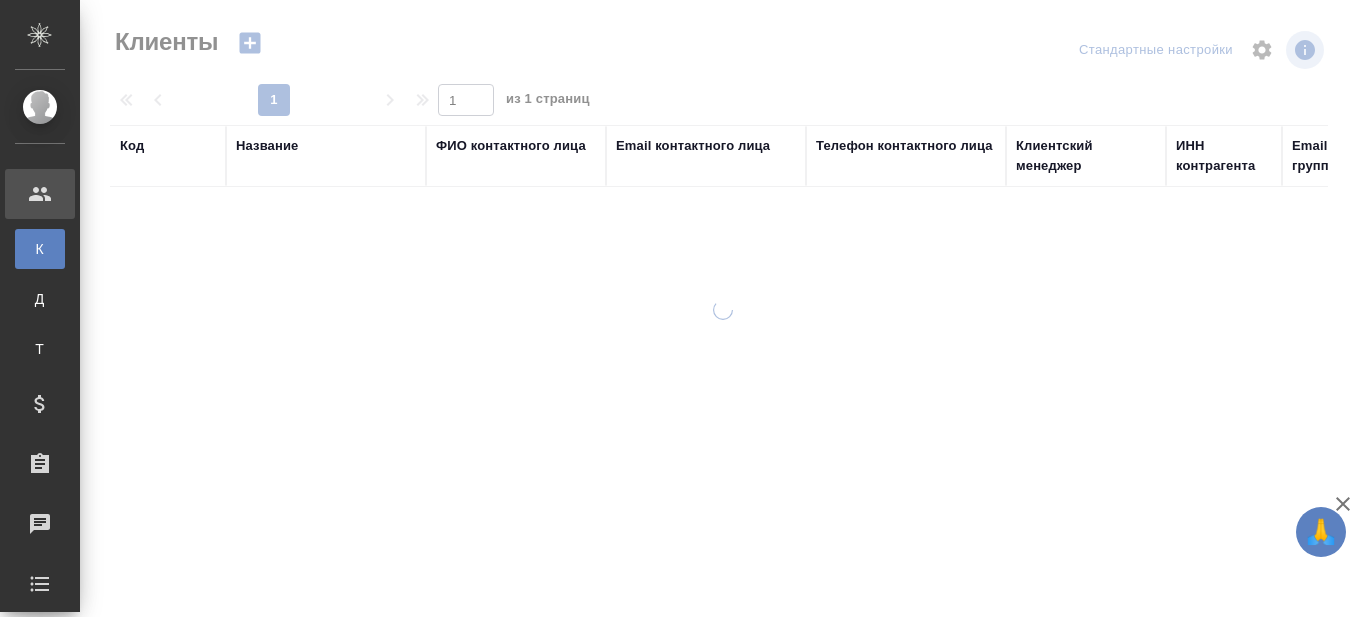 select on "RU" 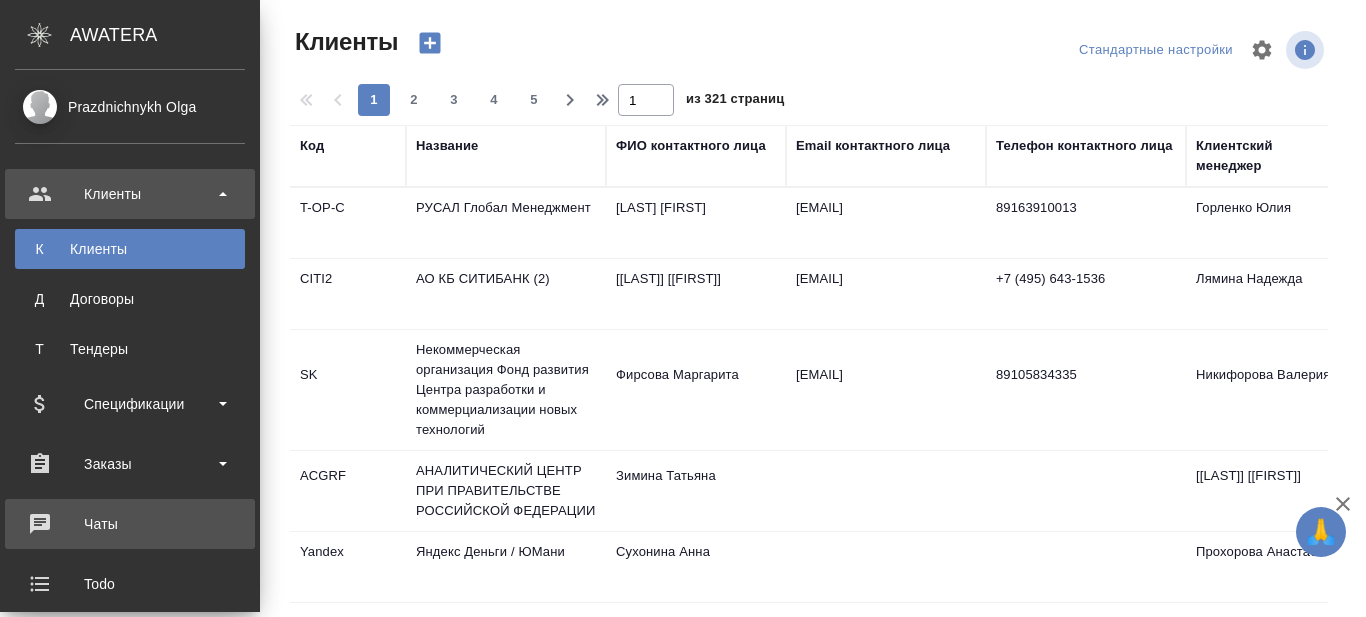 click on "Чаты" at bounding box center [130, 524] 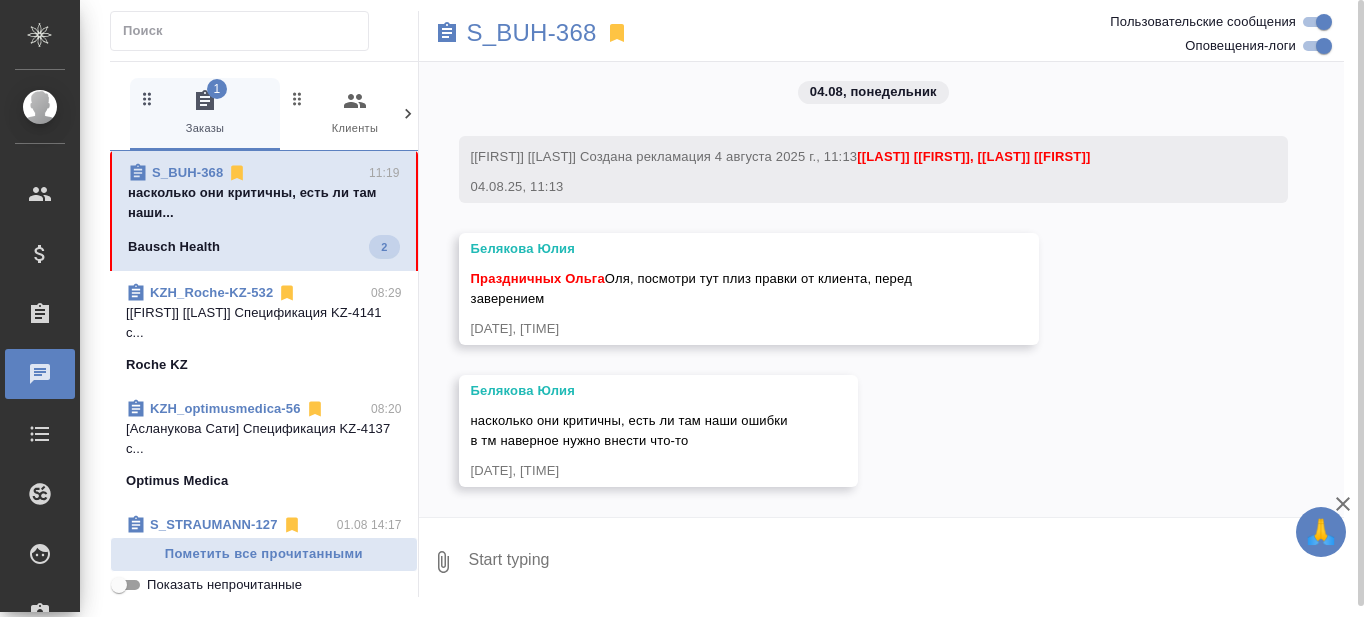scroll, scrollTop: 11837, scrollLeft: 0, axis: vertical 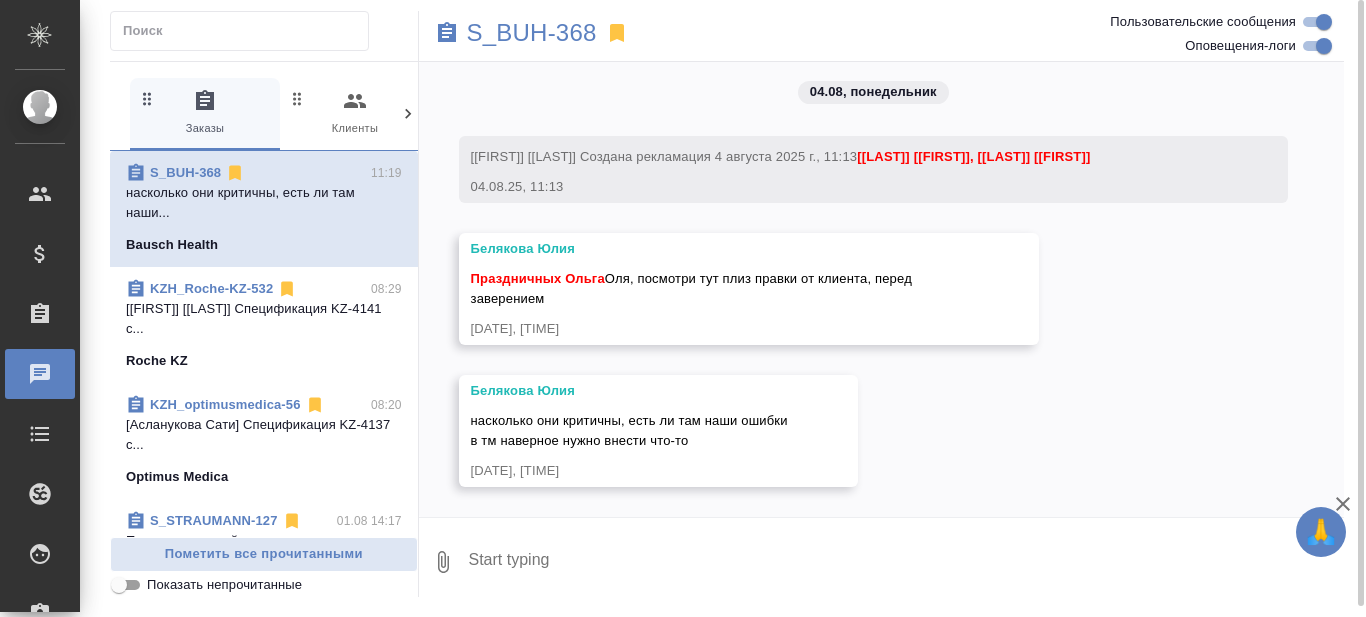 click at bounding box center [906, 562] 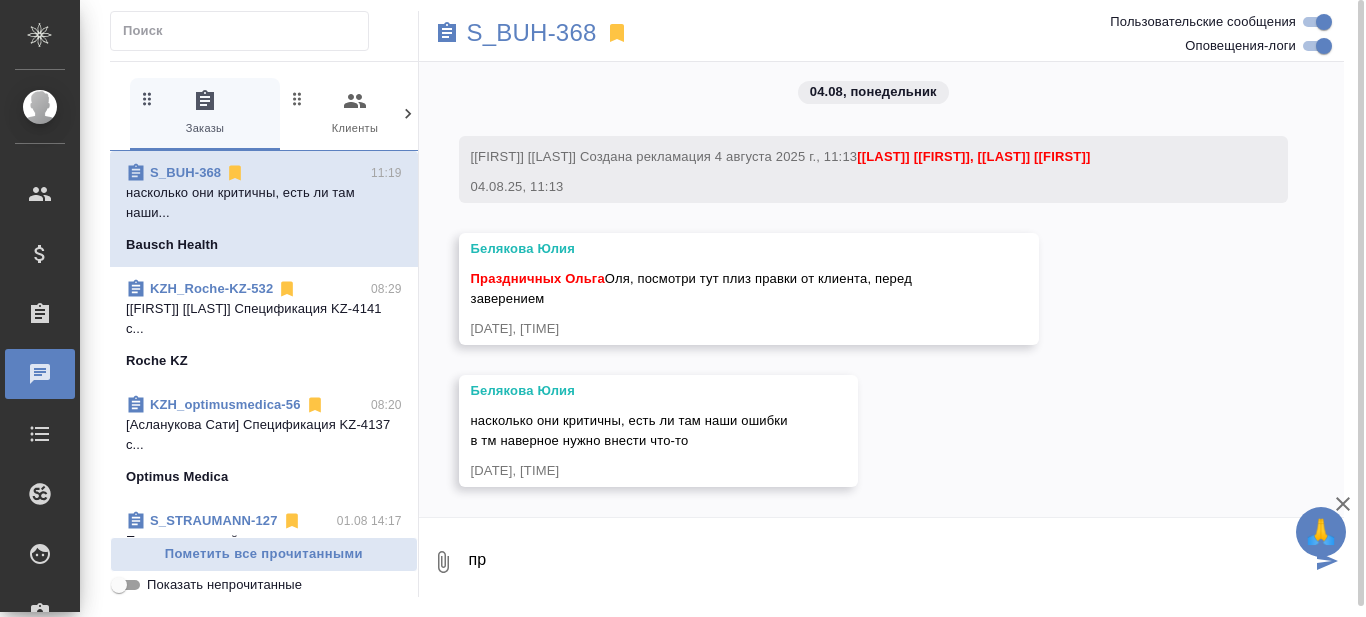 type on "п" 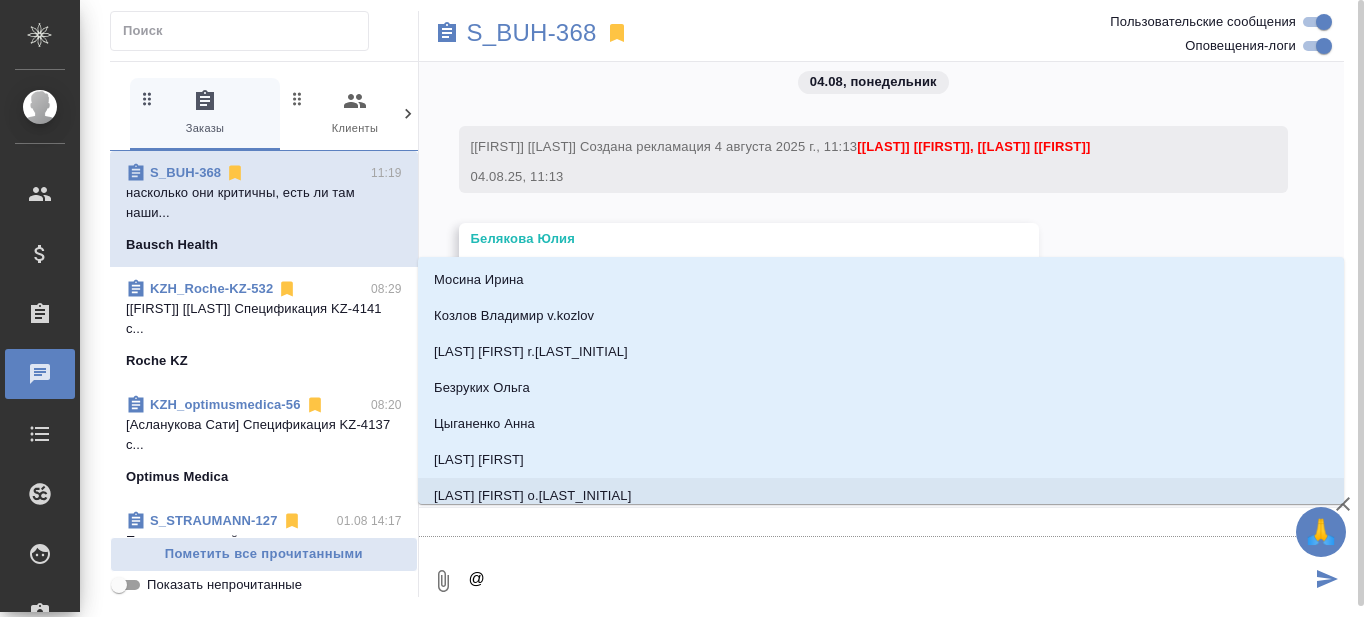 click on "@" at bounding box center [889, 581] 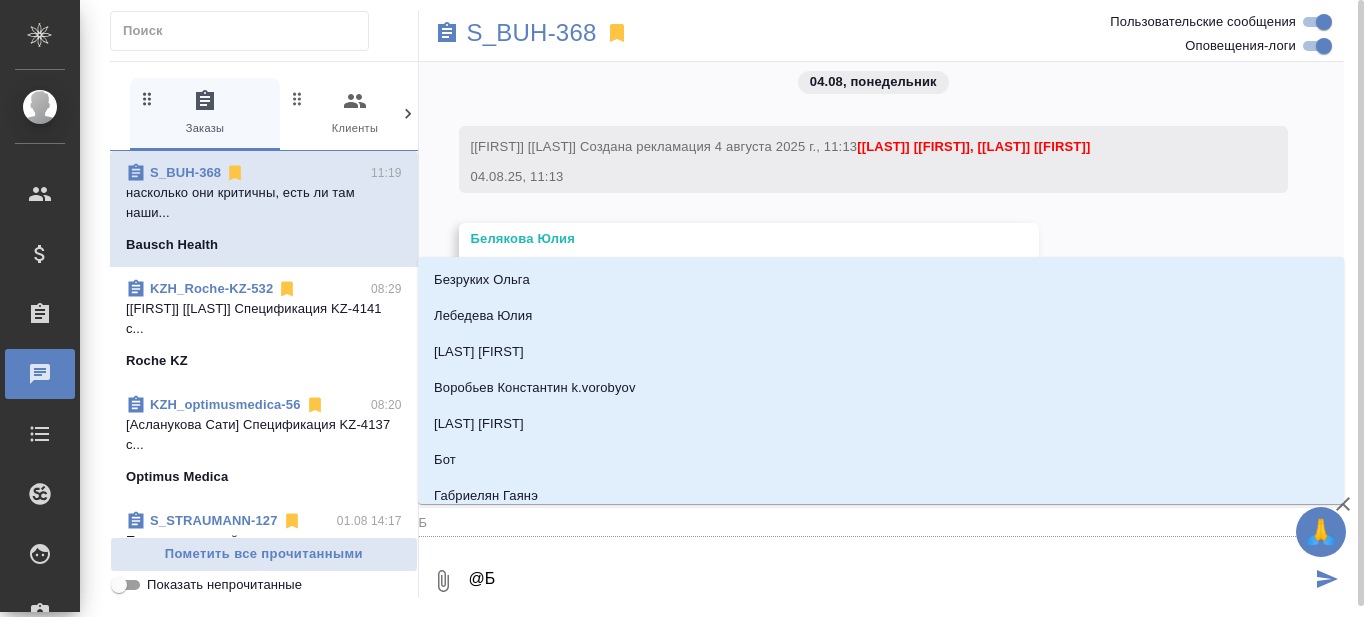 type on "Б" 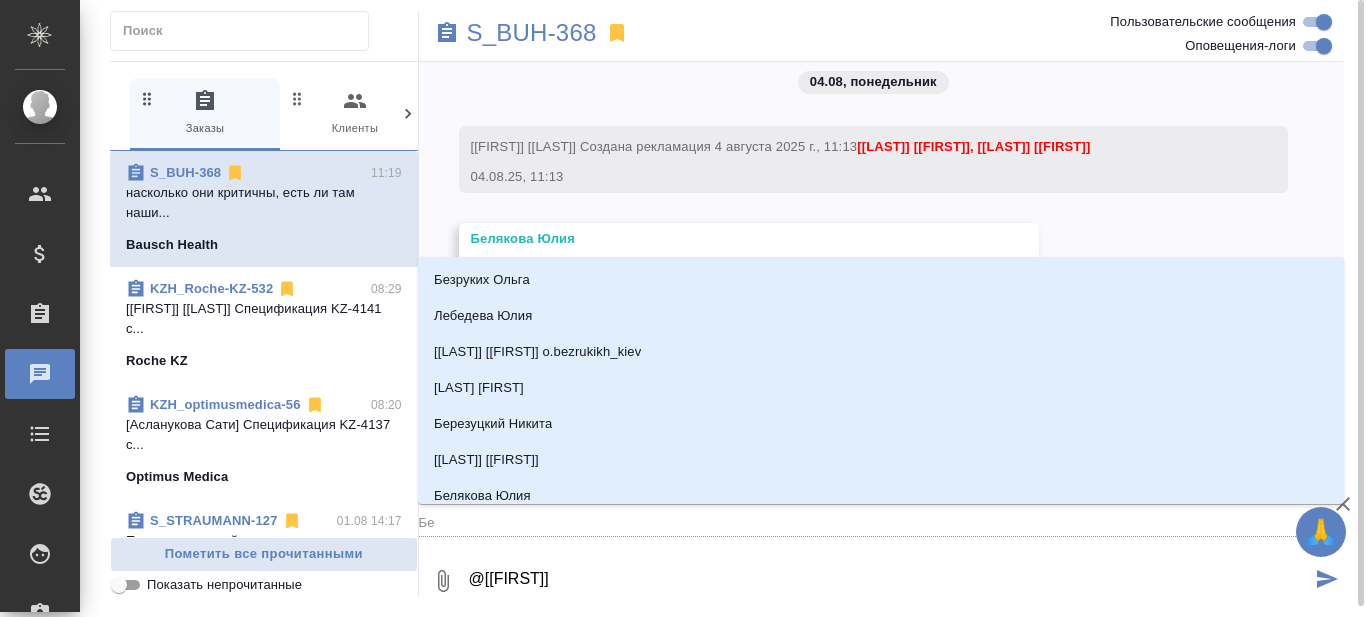 type on "@[LAST]" 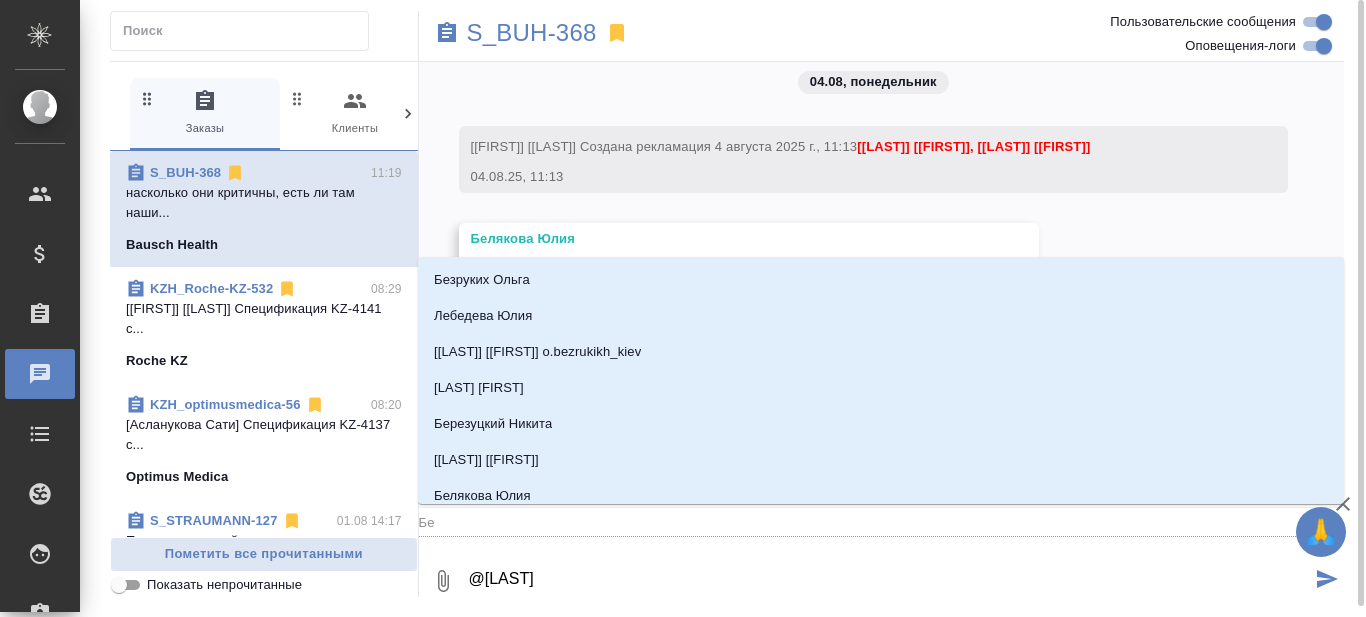 type on "Бел" 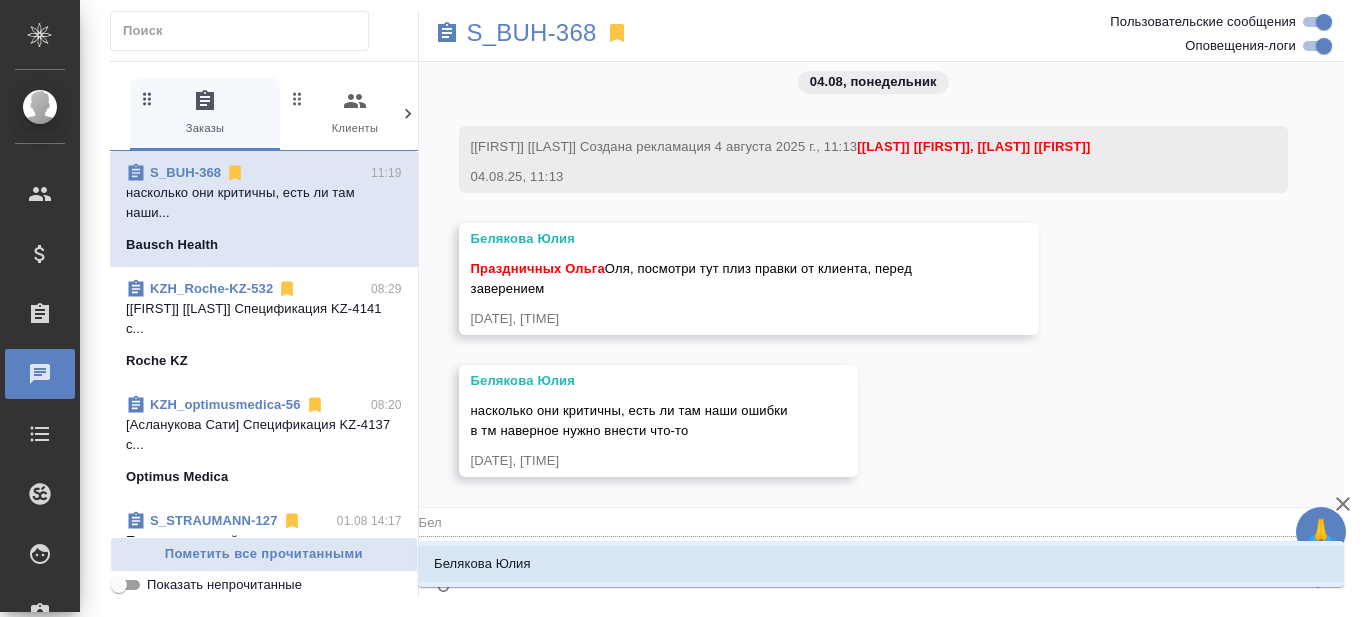 click on "Белякова Юлия" at bounding box center [881, 564] 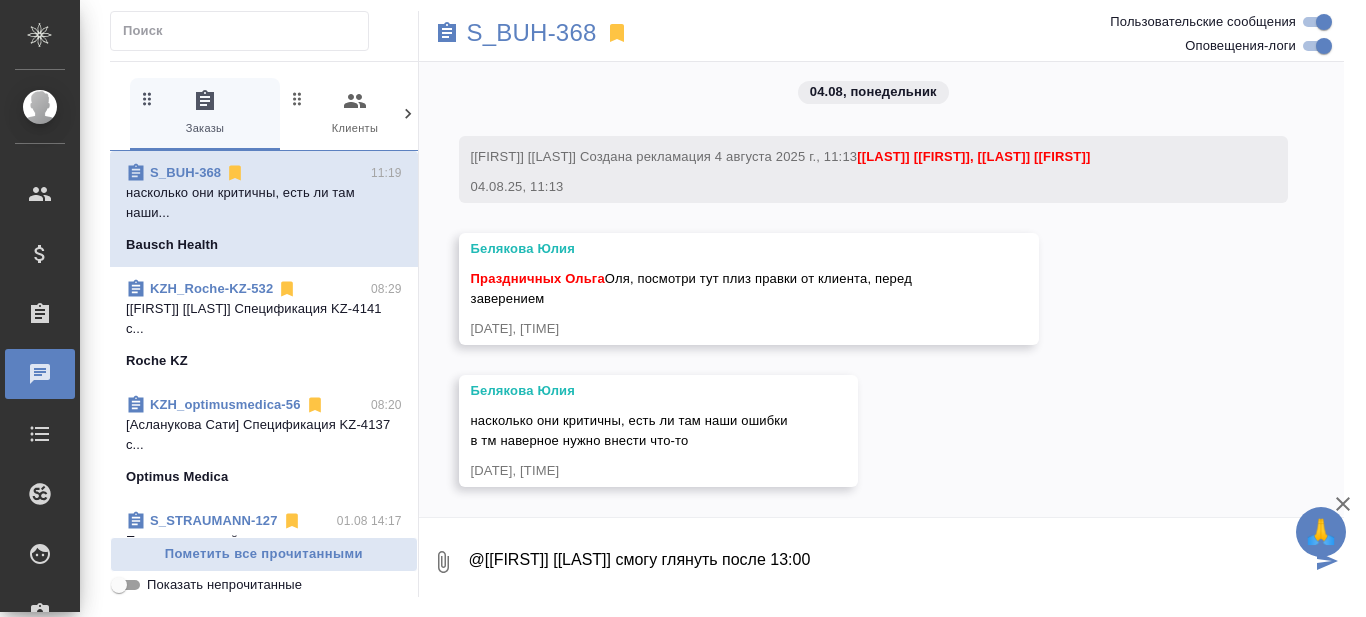 type on "@[[FIRST]] [[LAST]] смогу глянуть после 13:00" 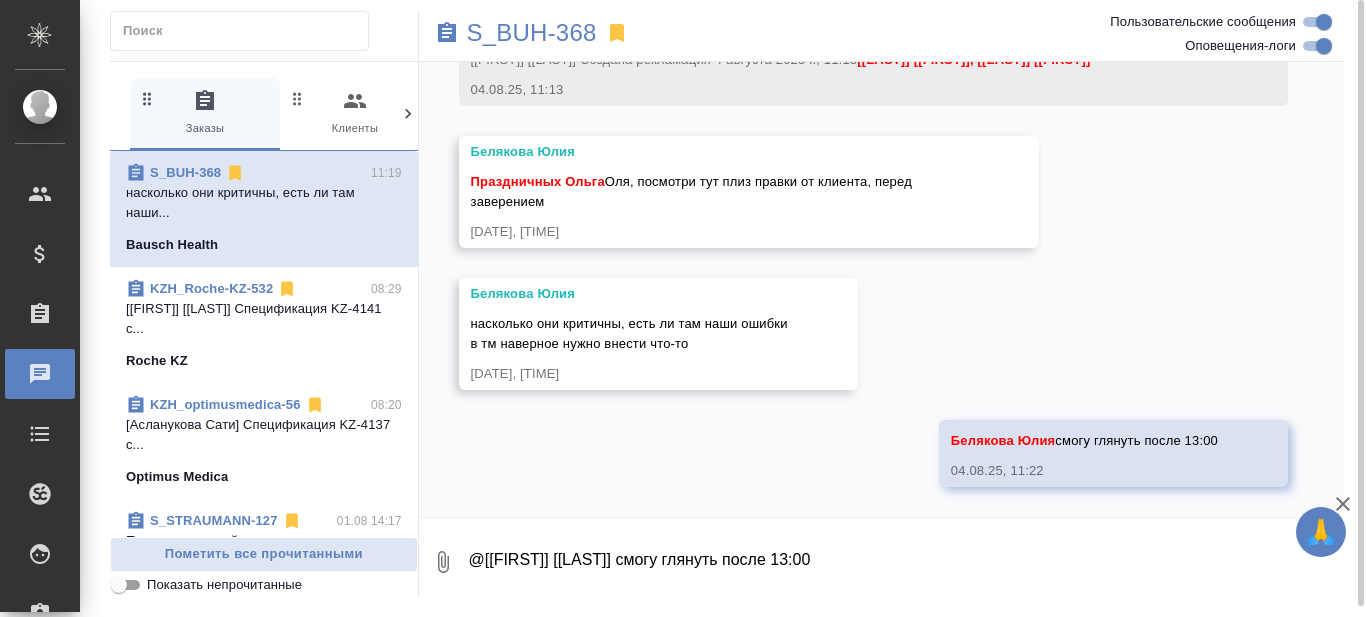 scroll, scrollTop: 11934, scrollLeft: 0, axis: vertical 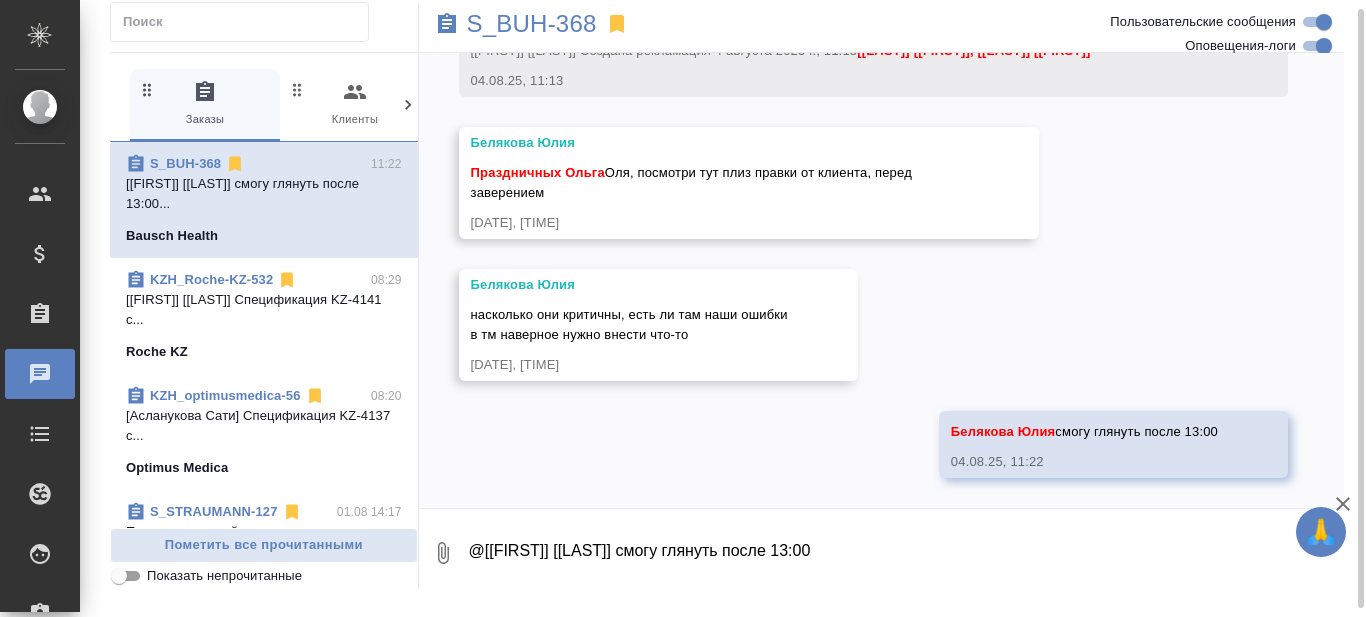type 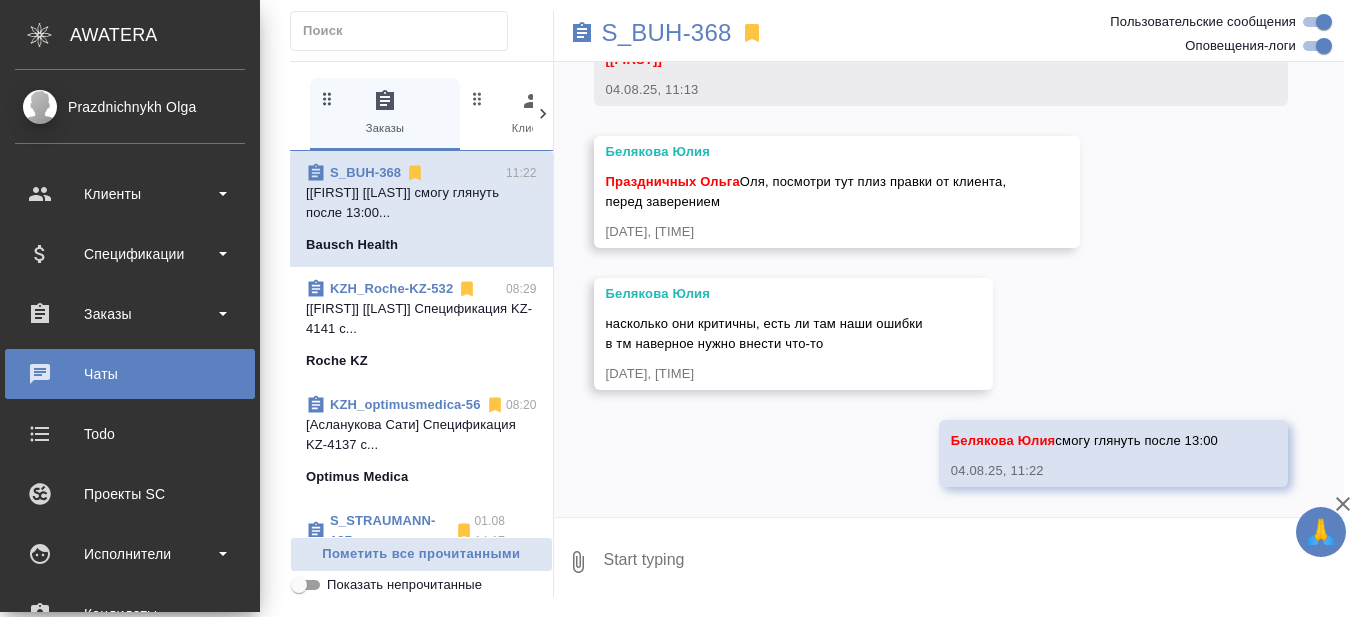 scroll, scrollTop: 0, scrollLeft: 0, axis: both 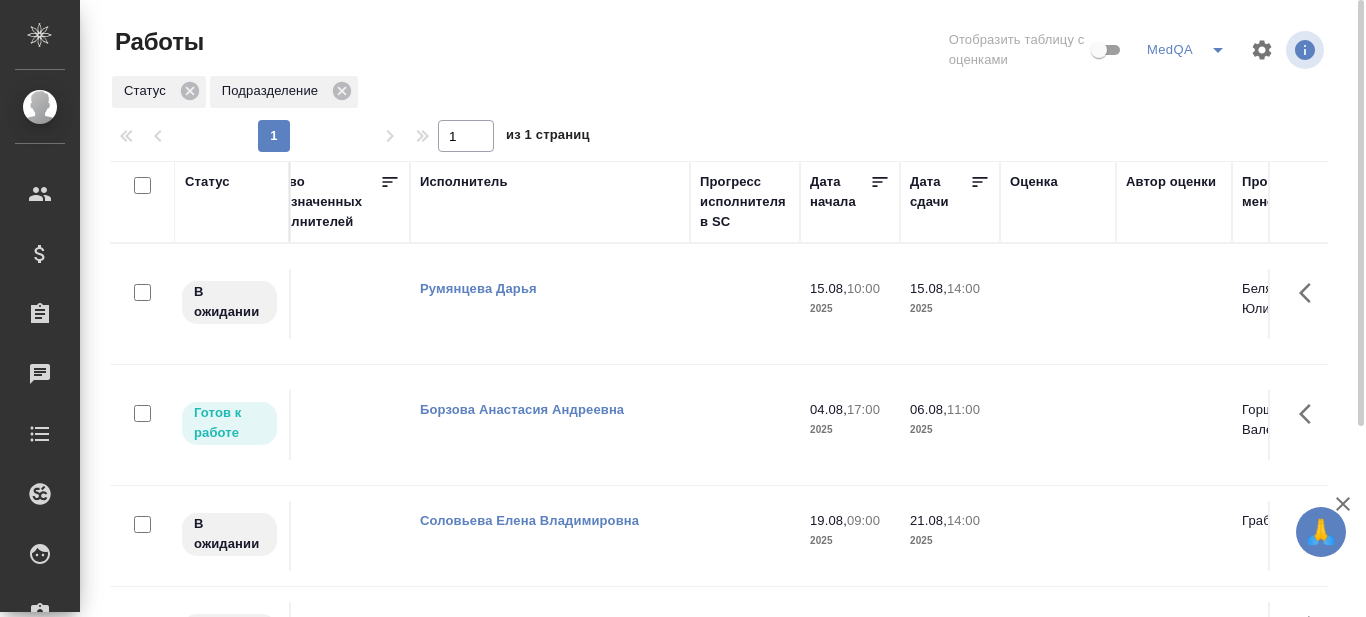 click 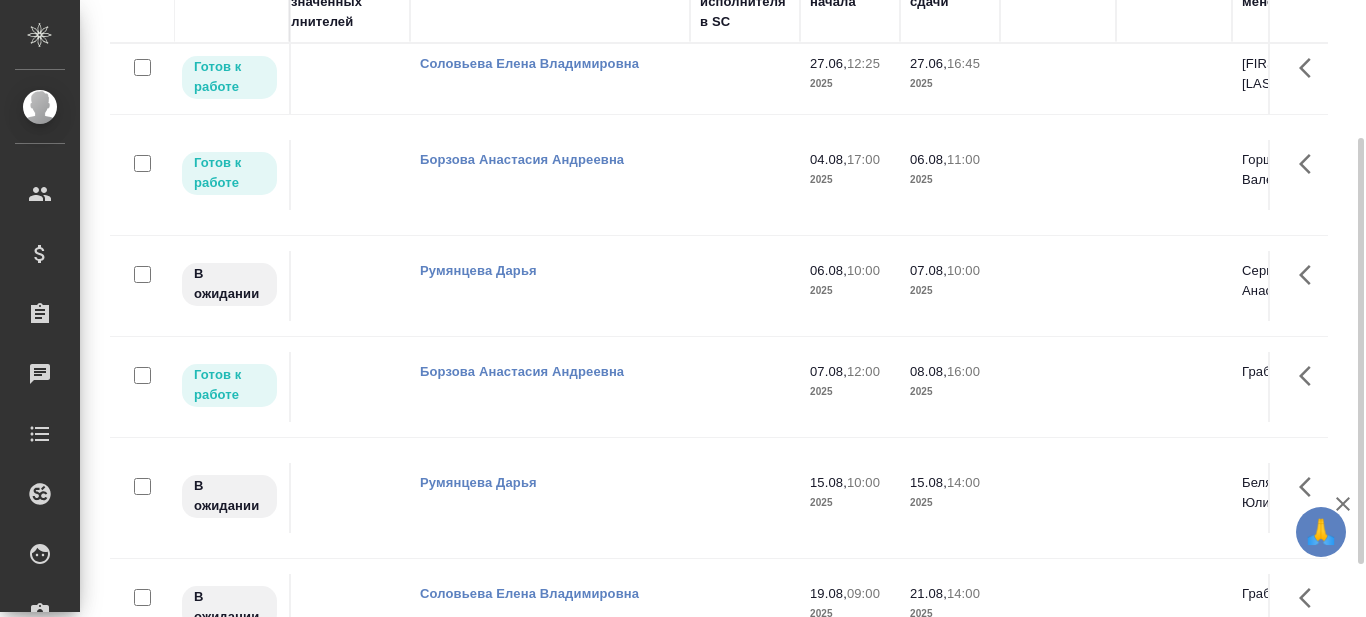 scroll, scrollTop: 275, scrollLeft: 0, axis: vertical 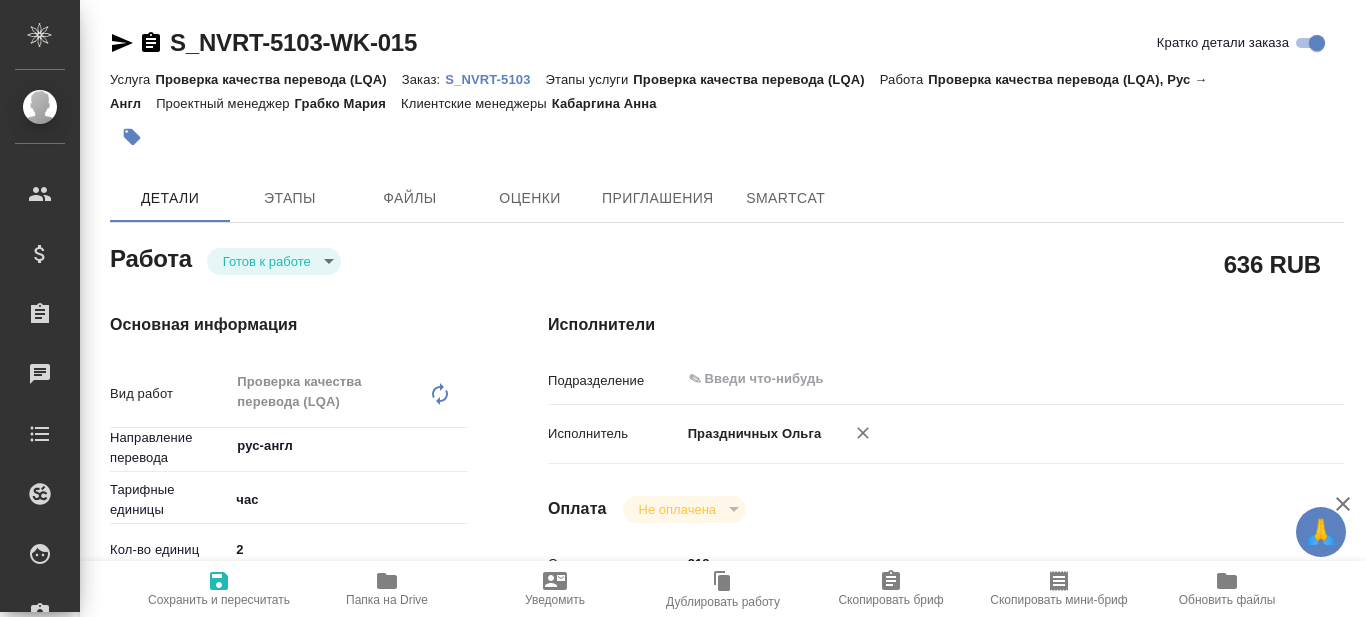 type on "x" 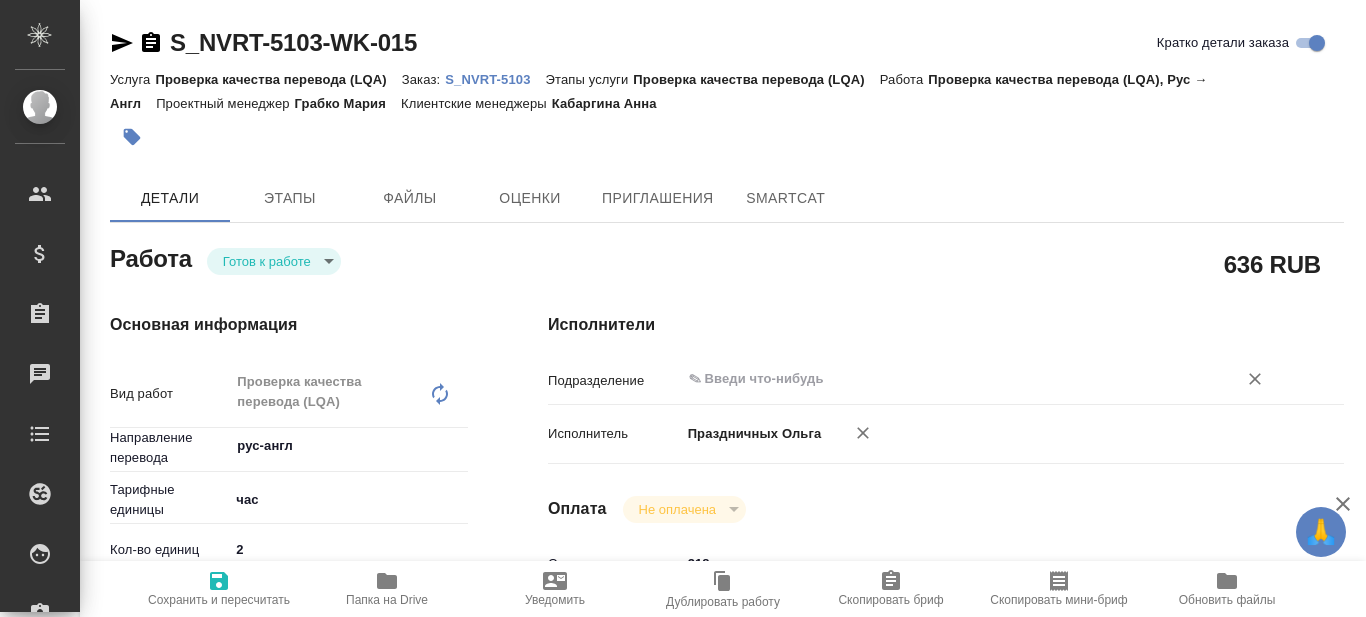scroll, scrollTop: 100, scrollLeft: 0, axis: vertical 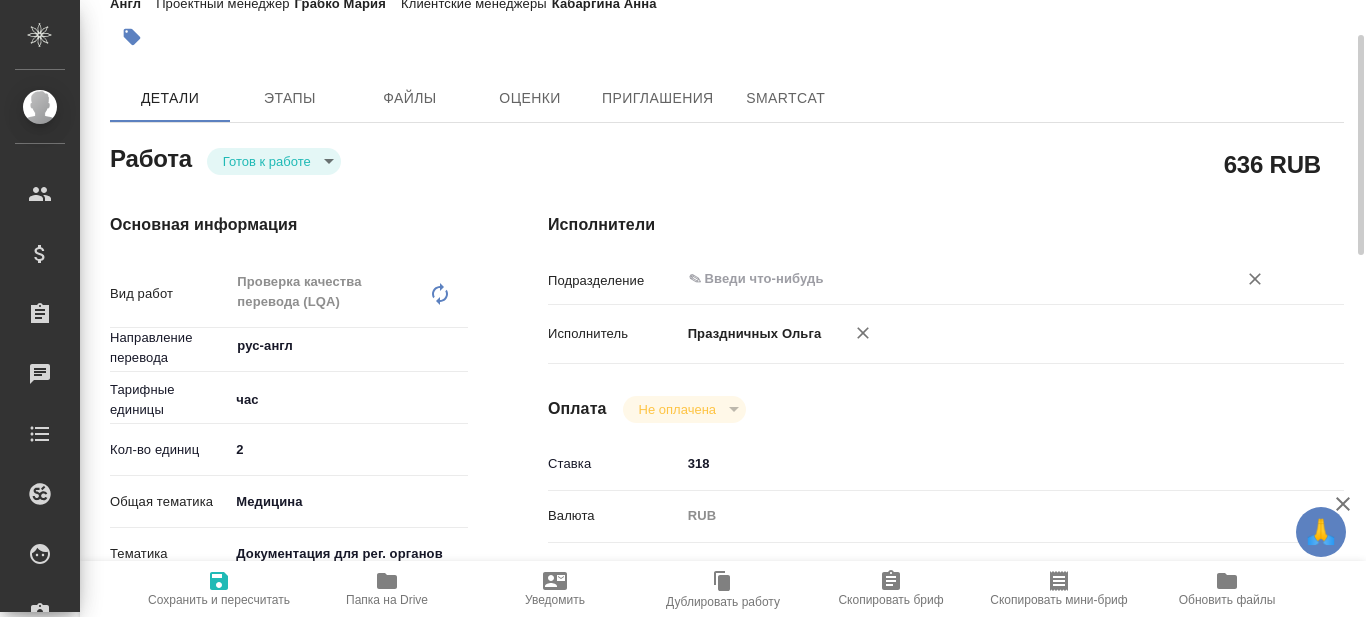 type on "x" 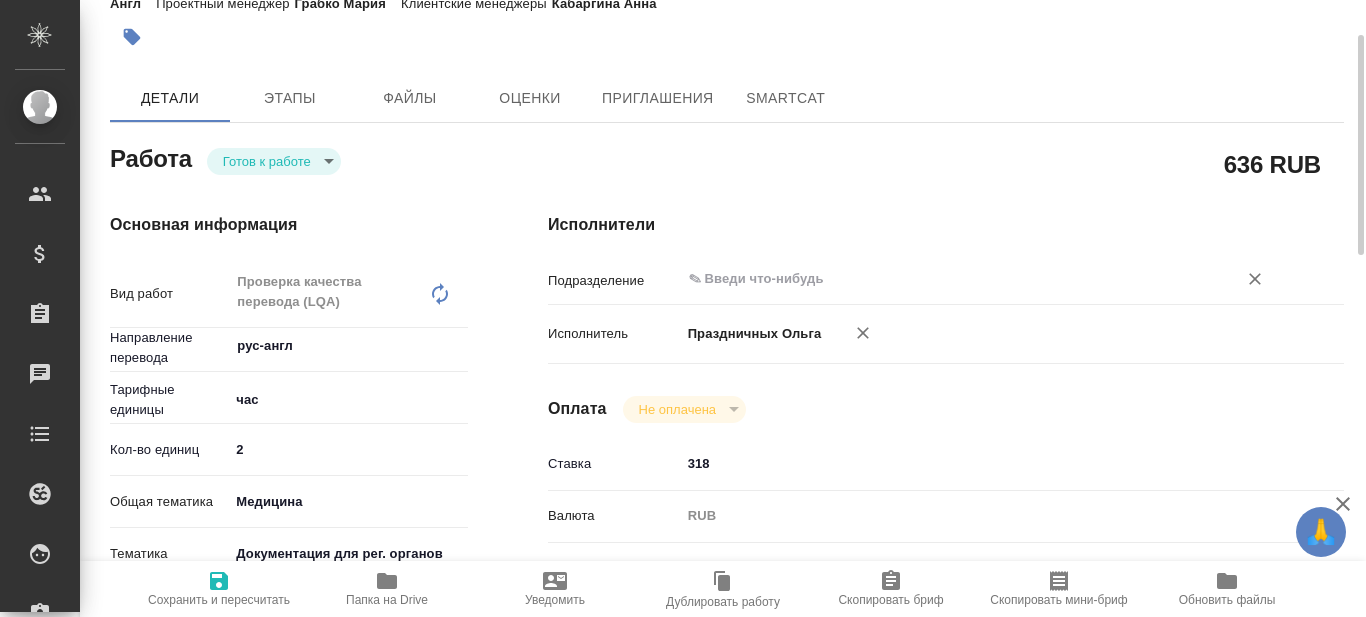 type on "x" 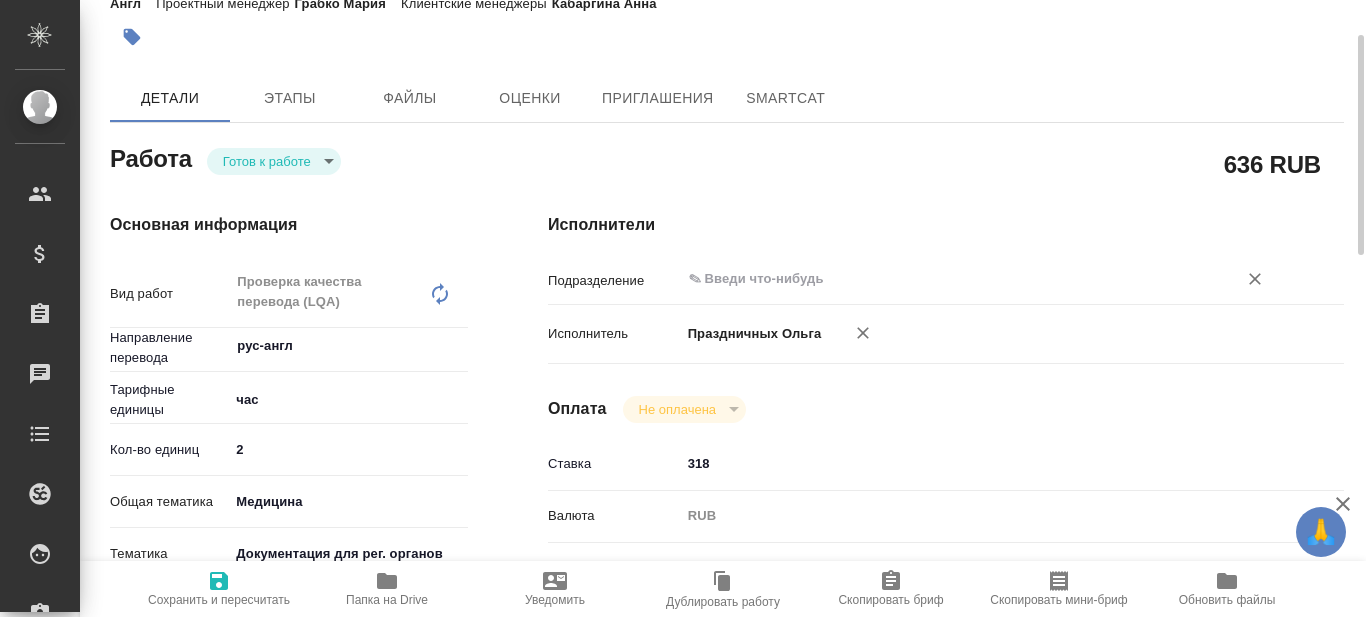 type on "x" 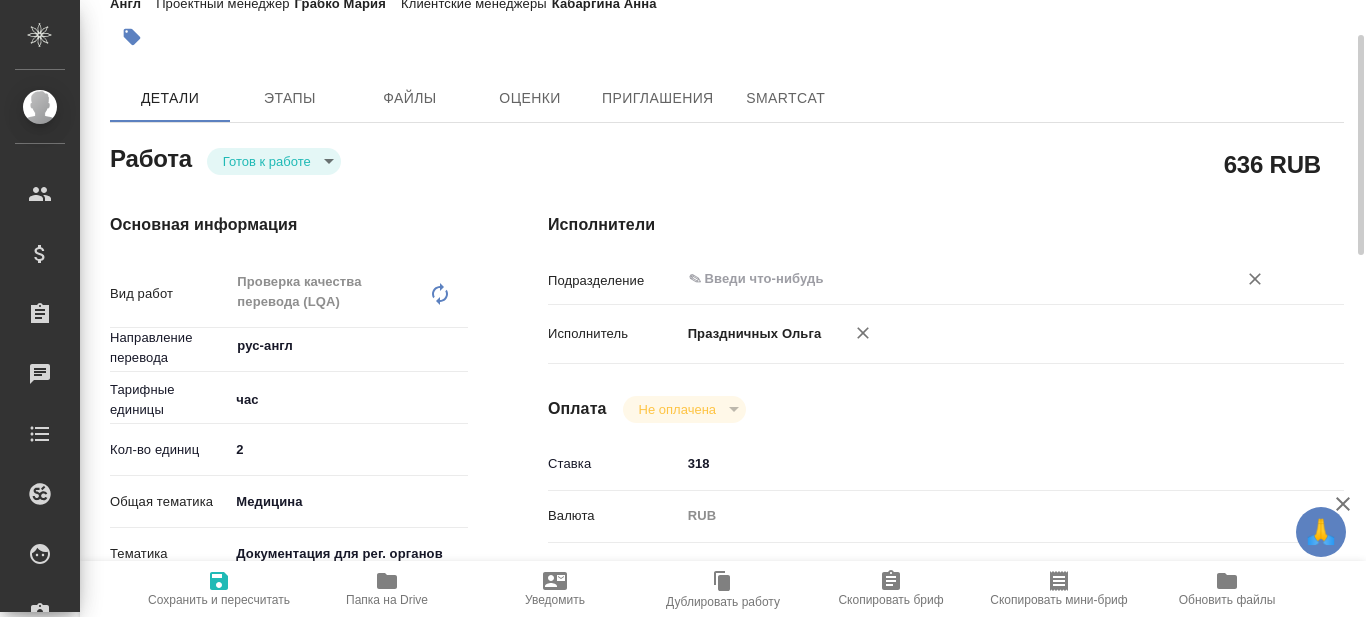 type on "x" 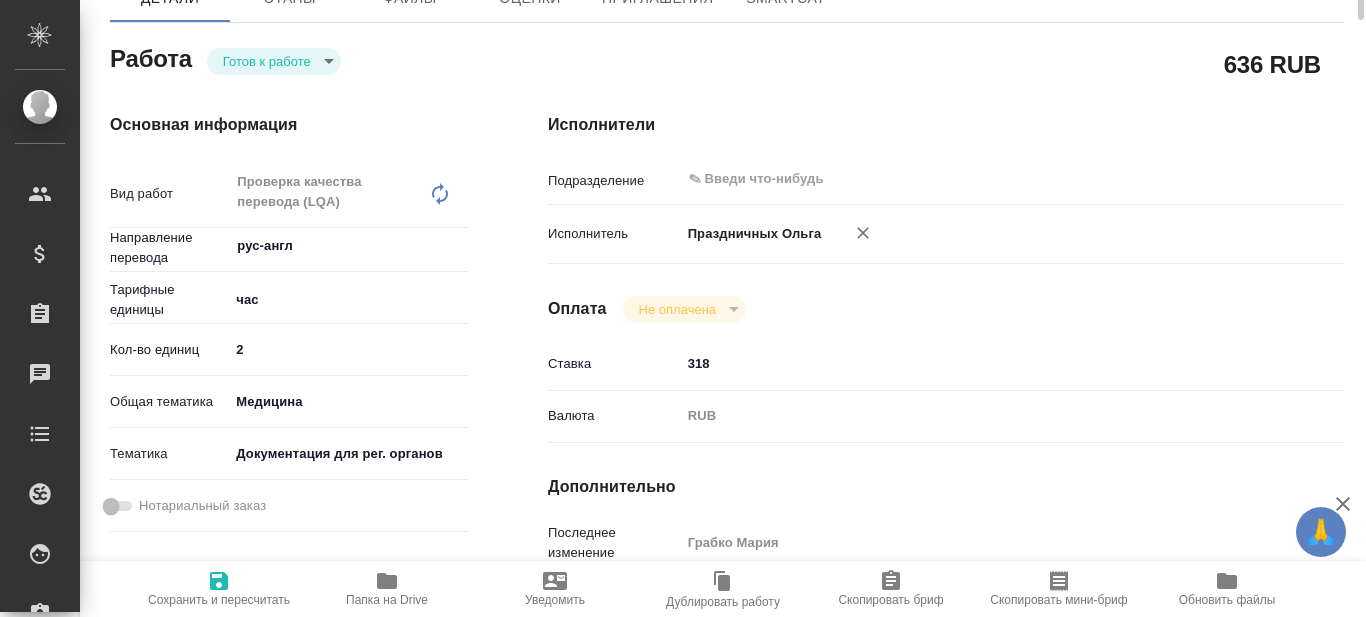 scroll, scrollTop: 0, scrollLeft: 0, axis: both 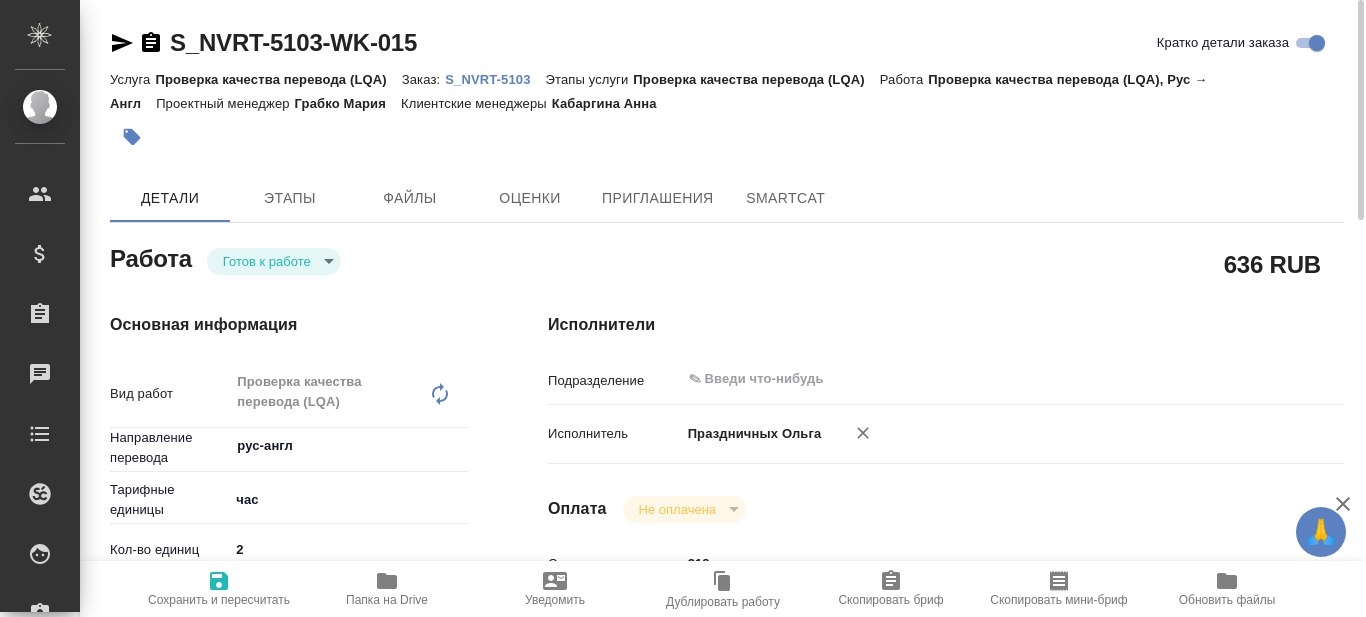 click on "S_NVRT-5103" at bounding box center [495, 79] 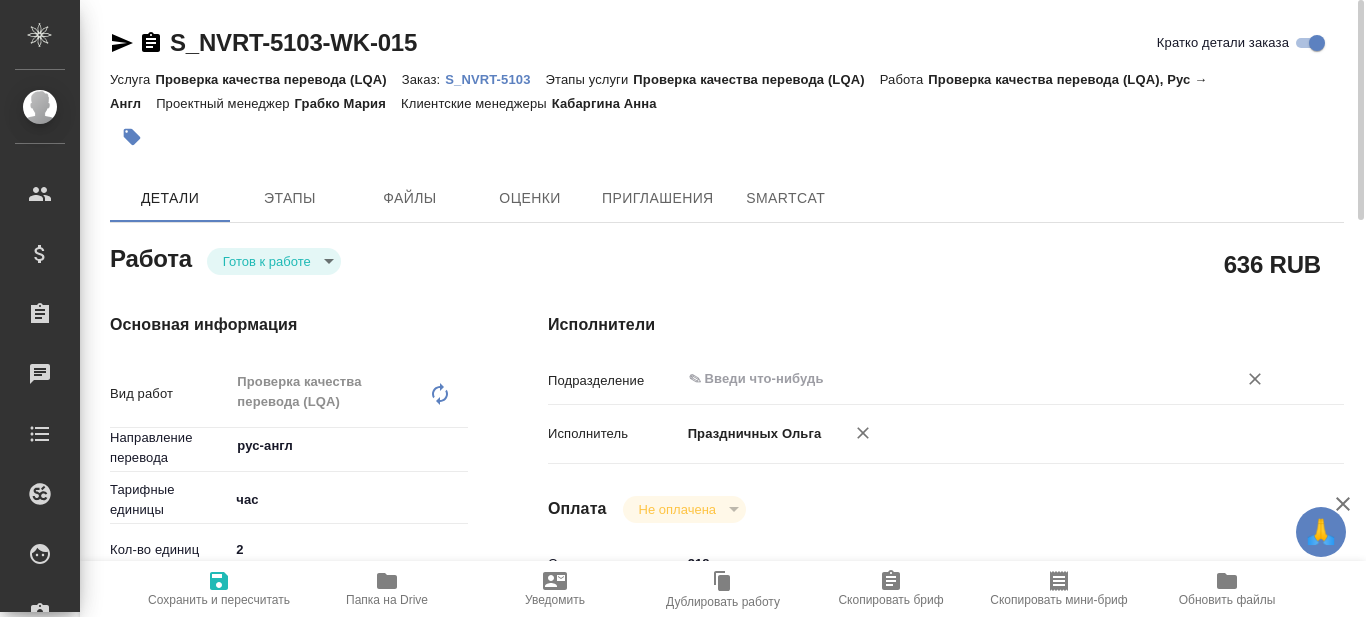 click at bounding box center [946, 379] 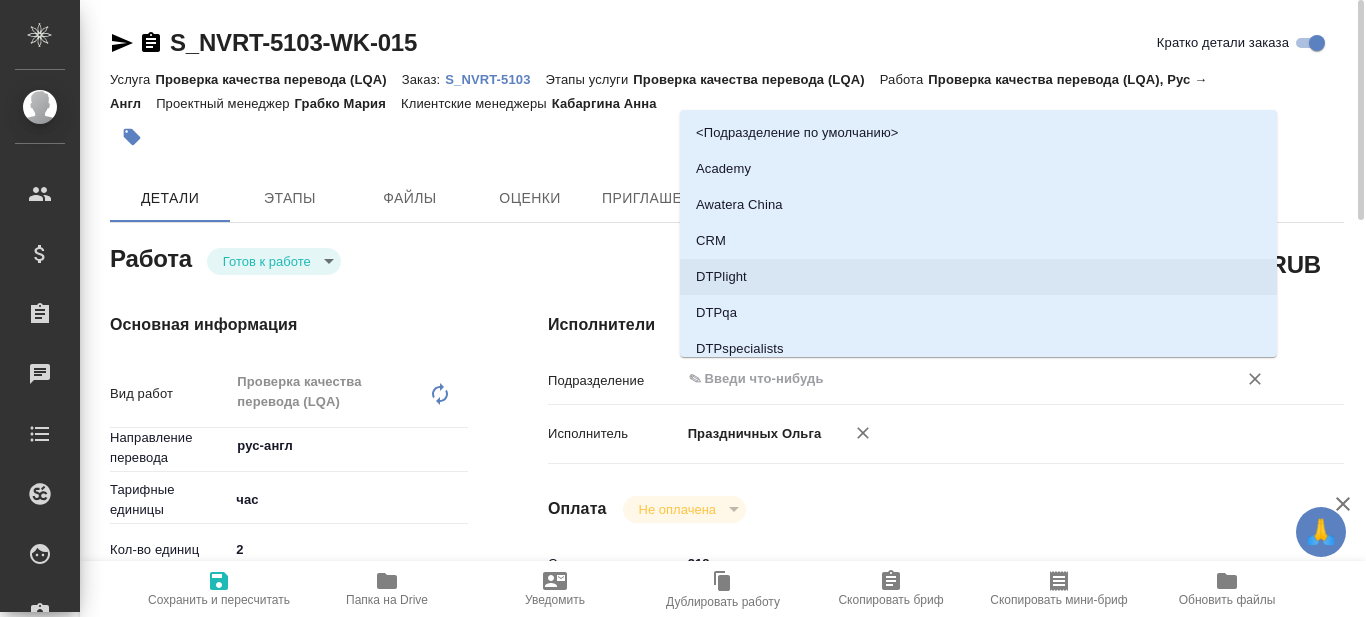 click on "636 RUB" at bounding box center (946, 264) 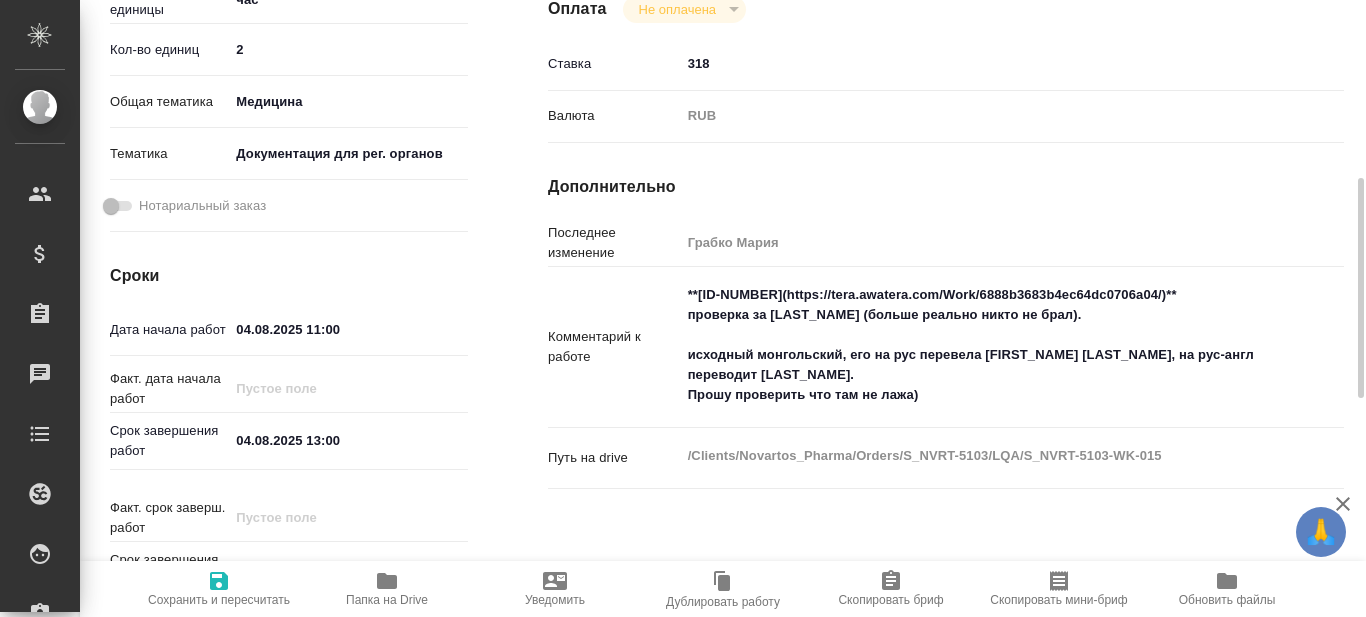 scroll, scrollTop: 600, scrollLeft: 0, axis: vertical 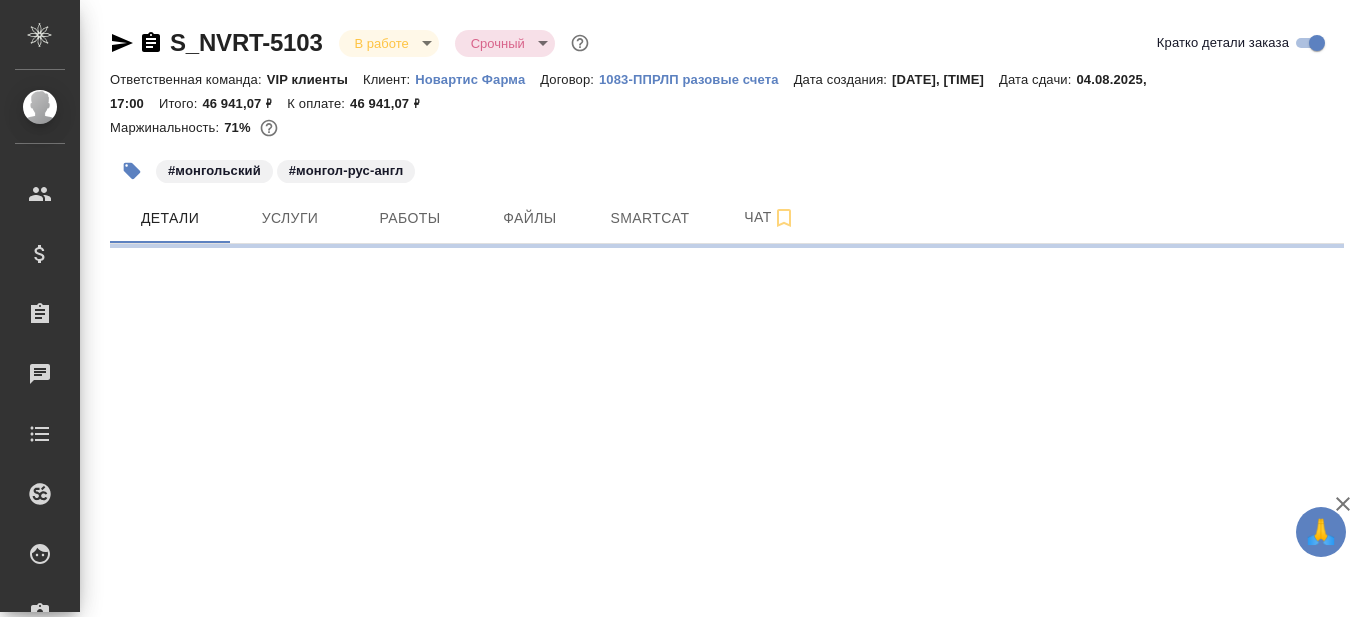 select on "RU" 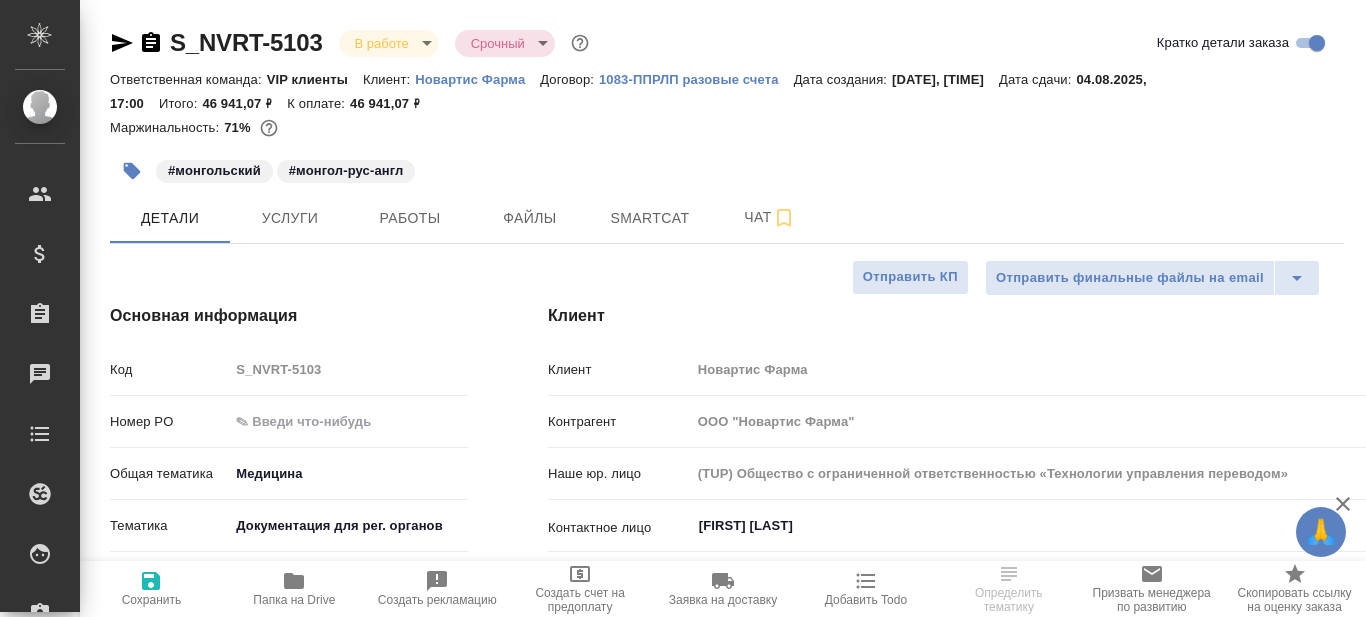 type on "x" 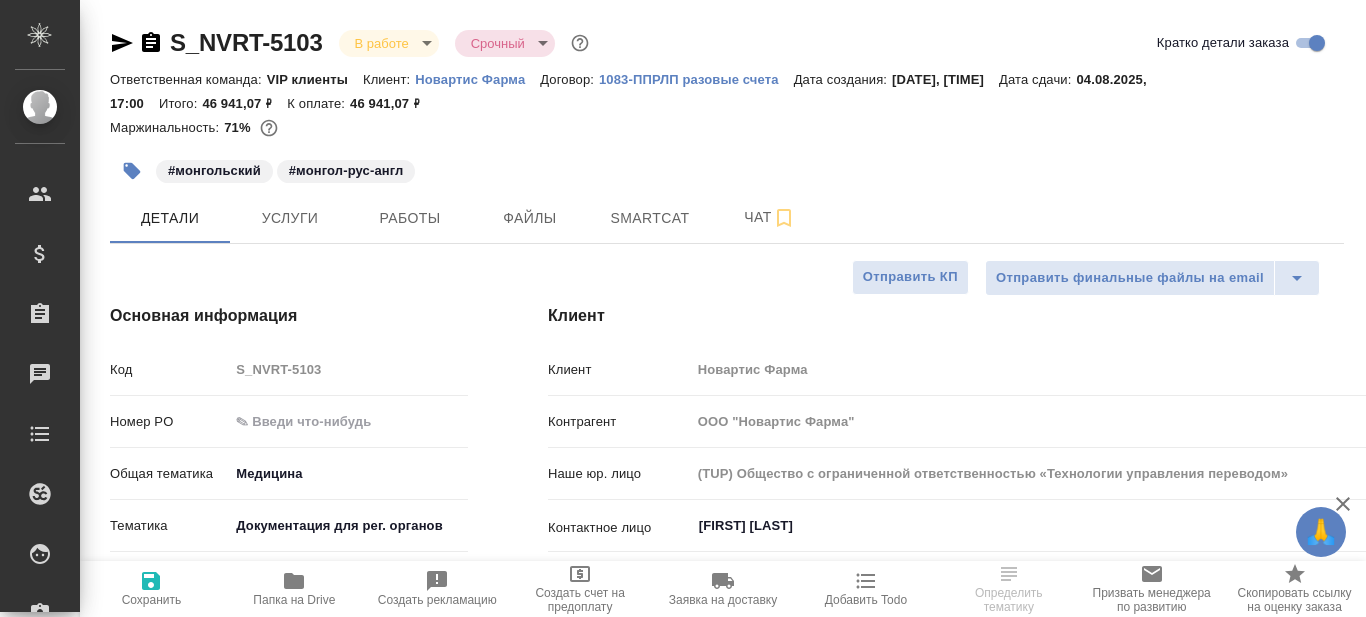 type on "x" 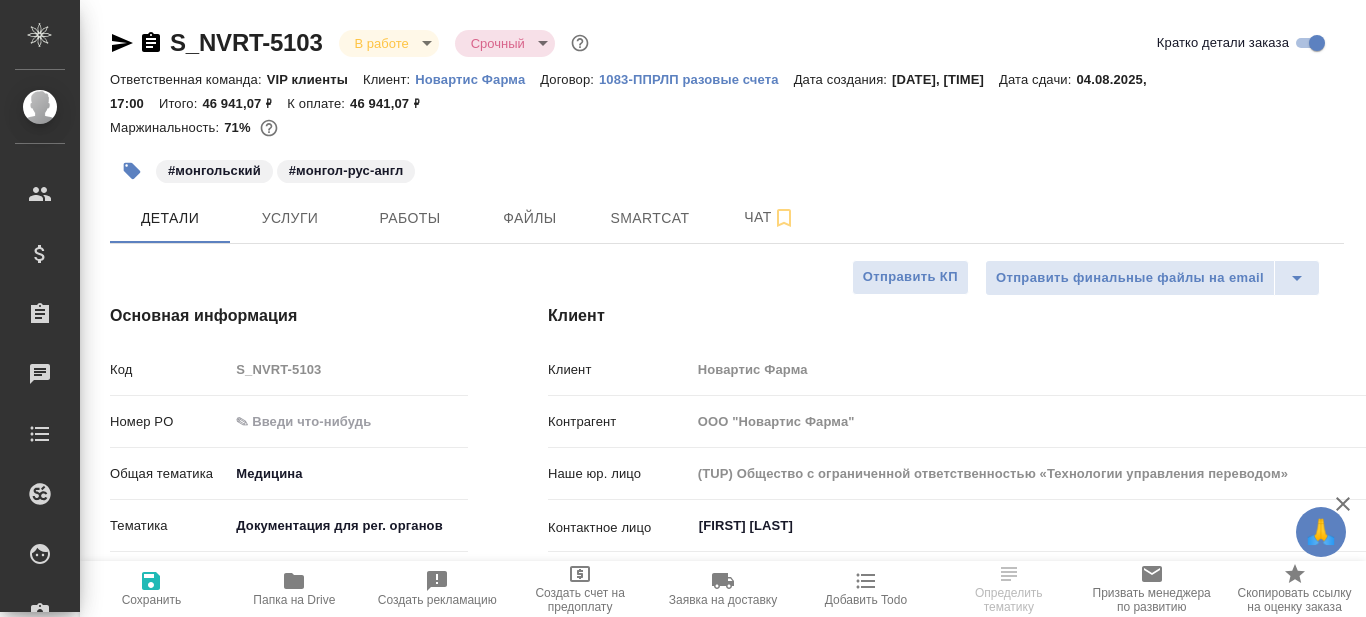 type on "x" 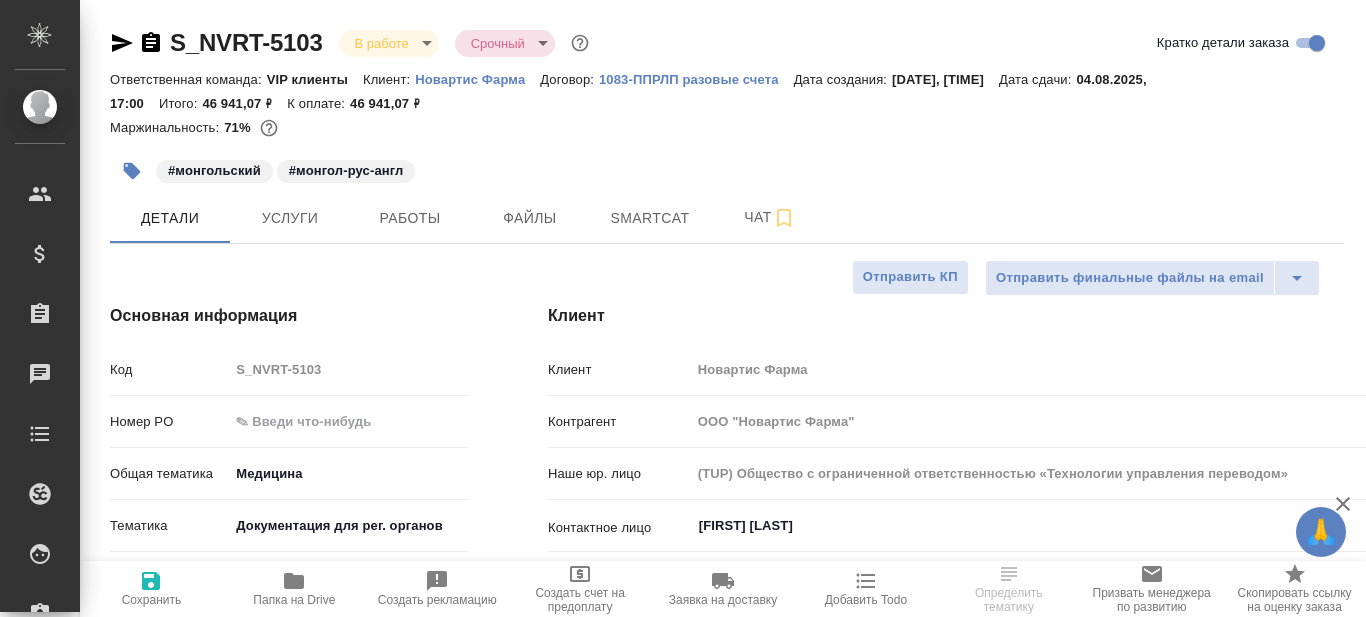 type on "x" 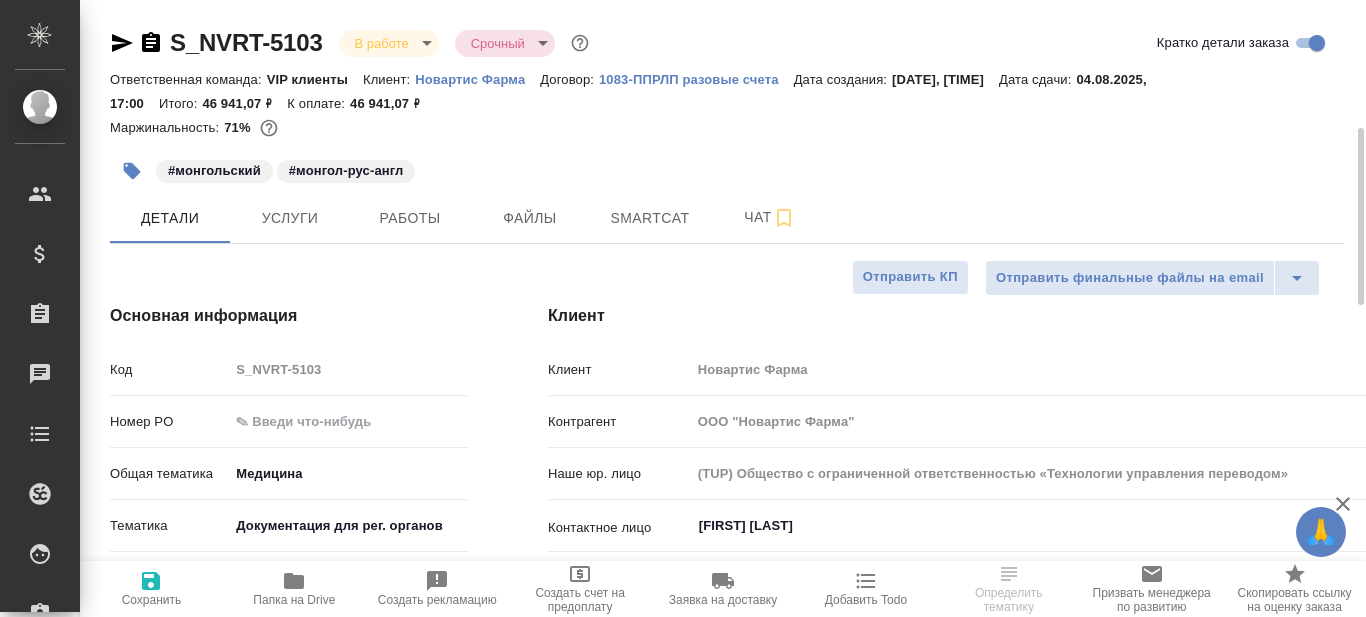 scroll, scrollTop: 100, scrollLeft: 0, axis: vertical 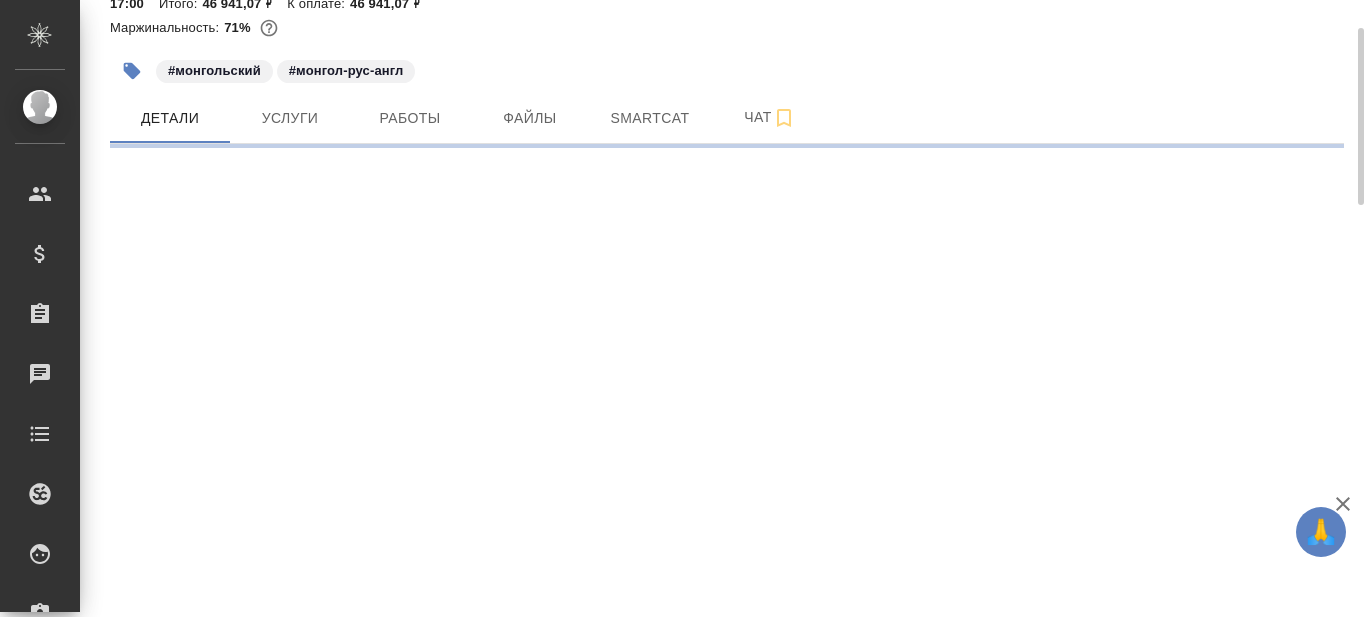 select on "RU" 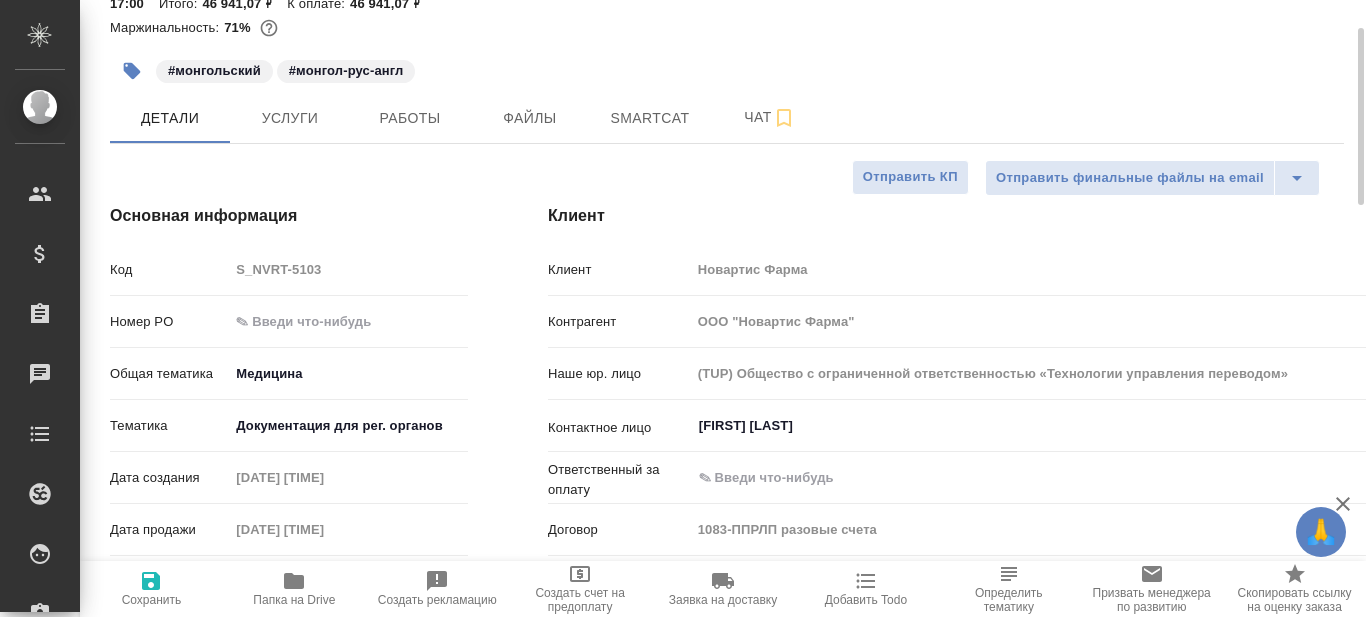type on "x" 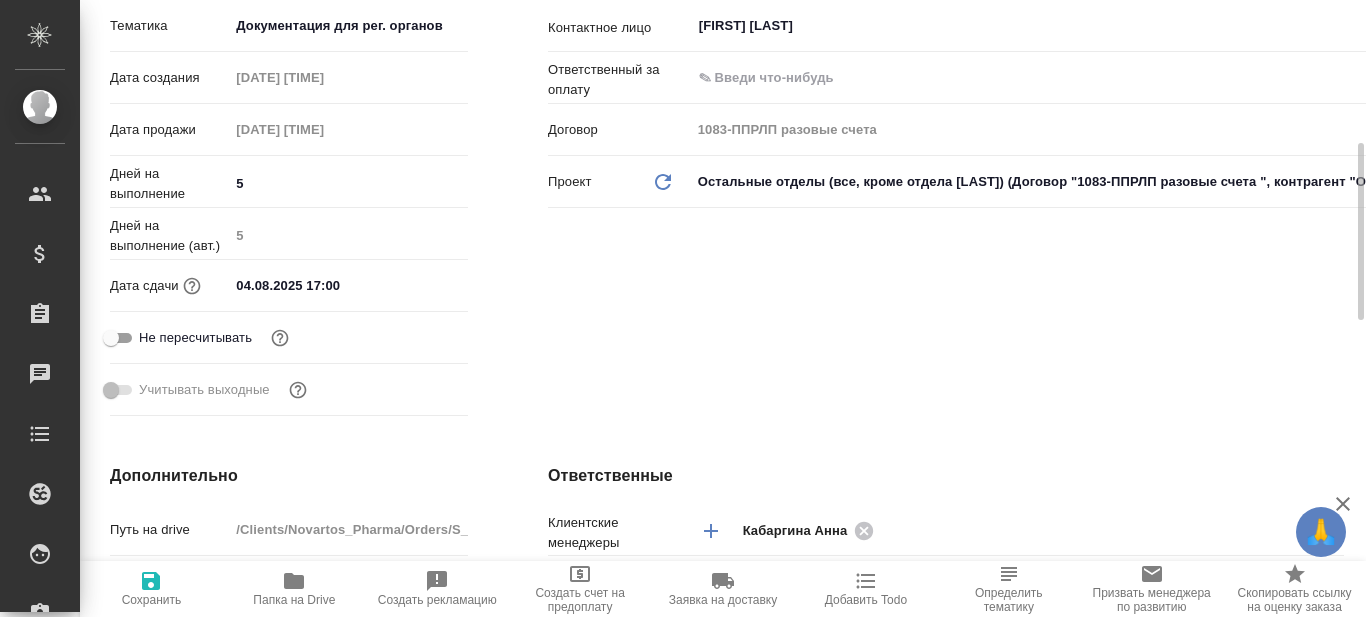scroll, scrollTop: 1100, scrollLeft: 0, axis: vertical 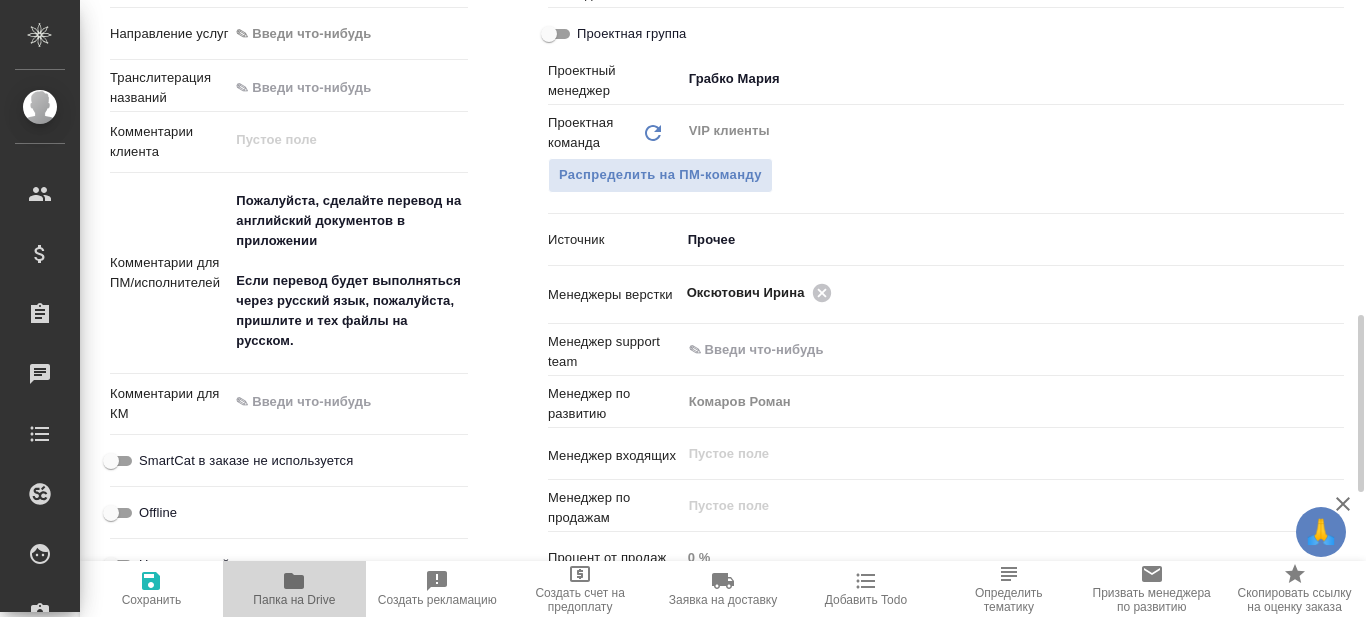 click 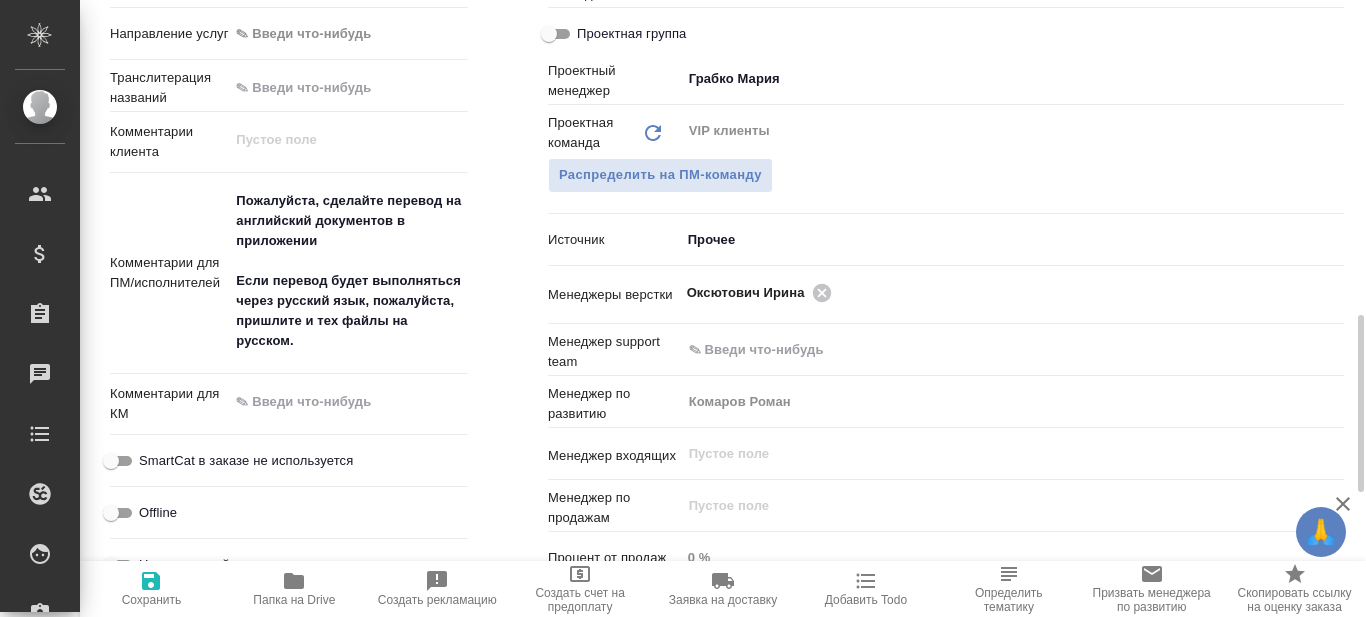 type on "x" 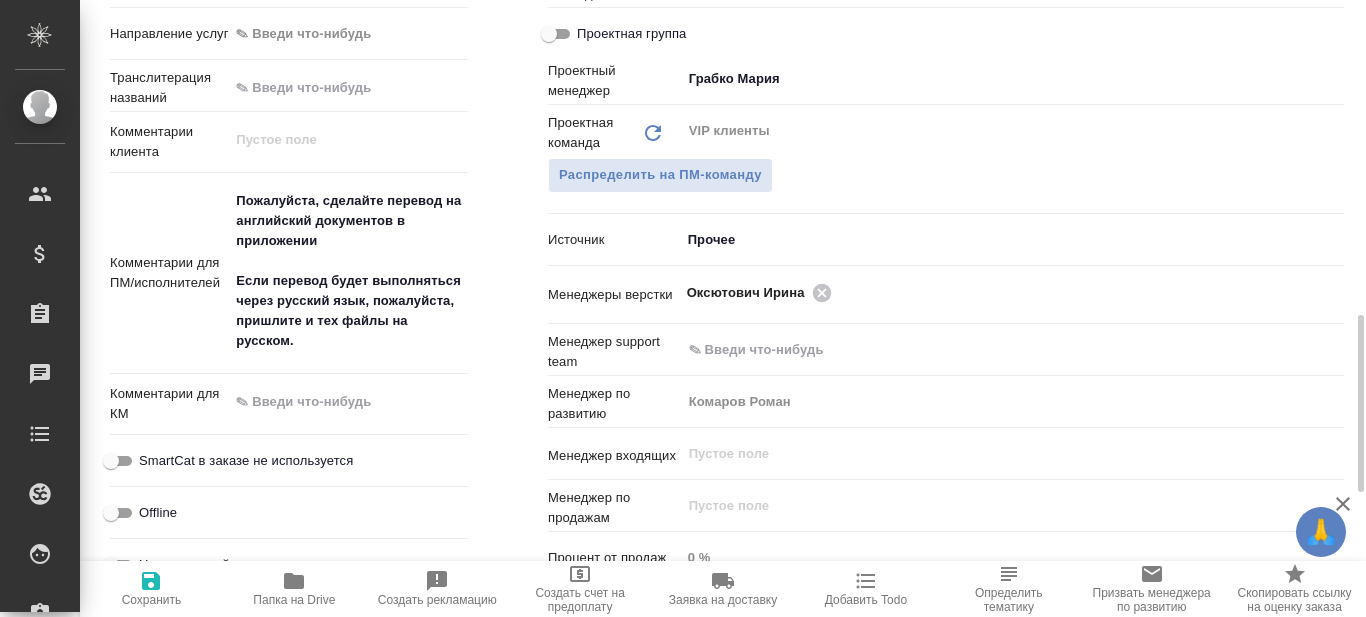 type on "x" 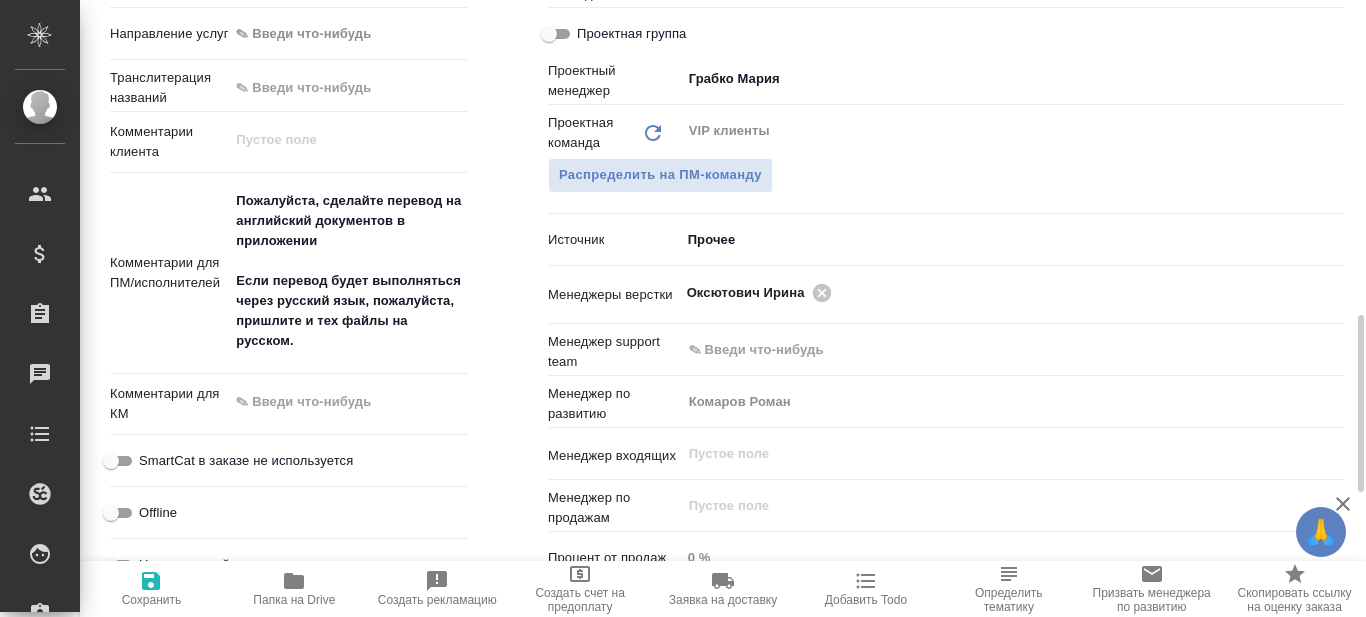 type on "x" 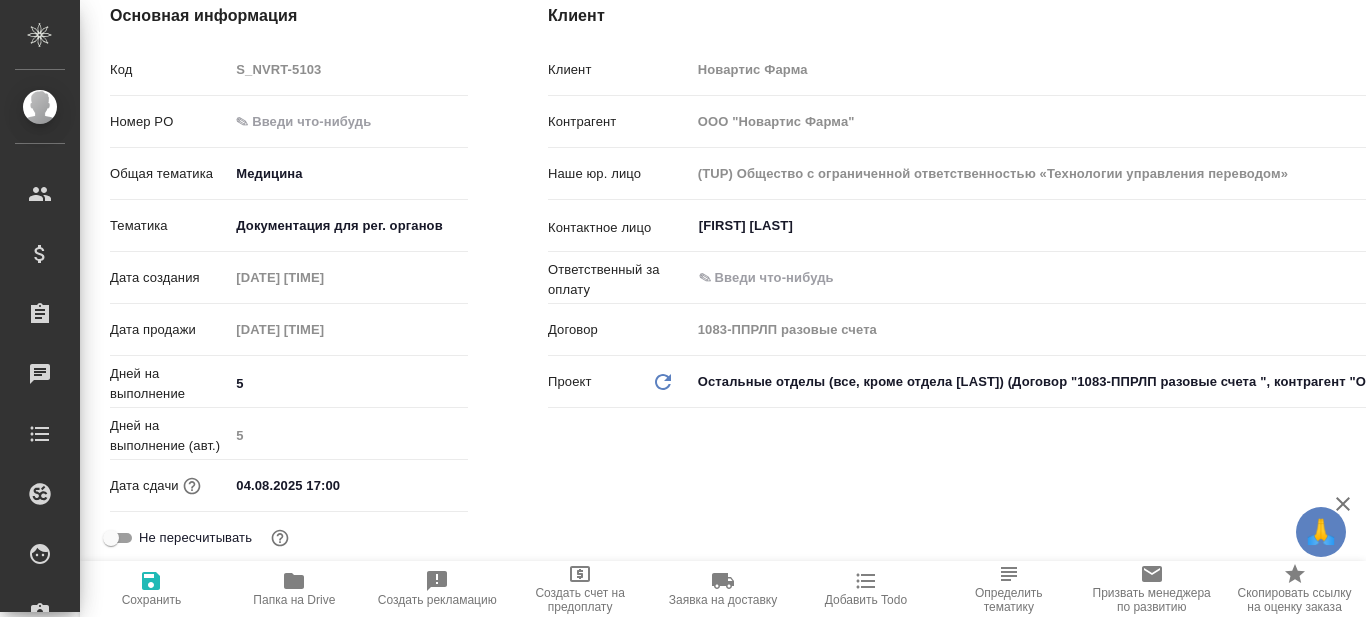 scroll, scrollTop: 0, scrollLeft: 0, axis: both 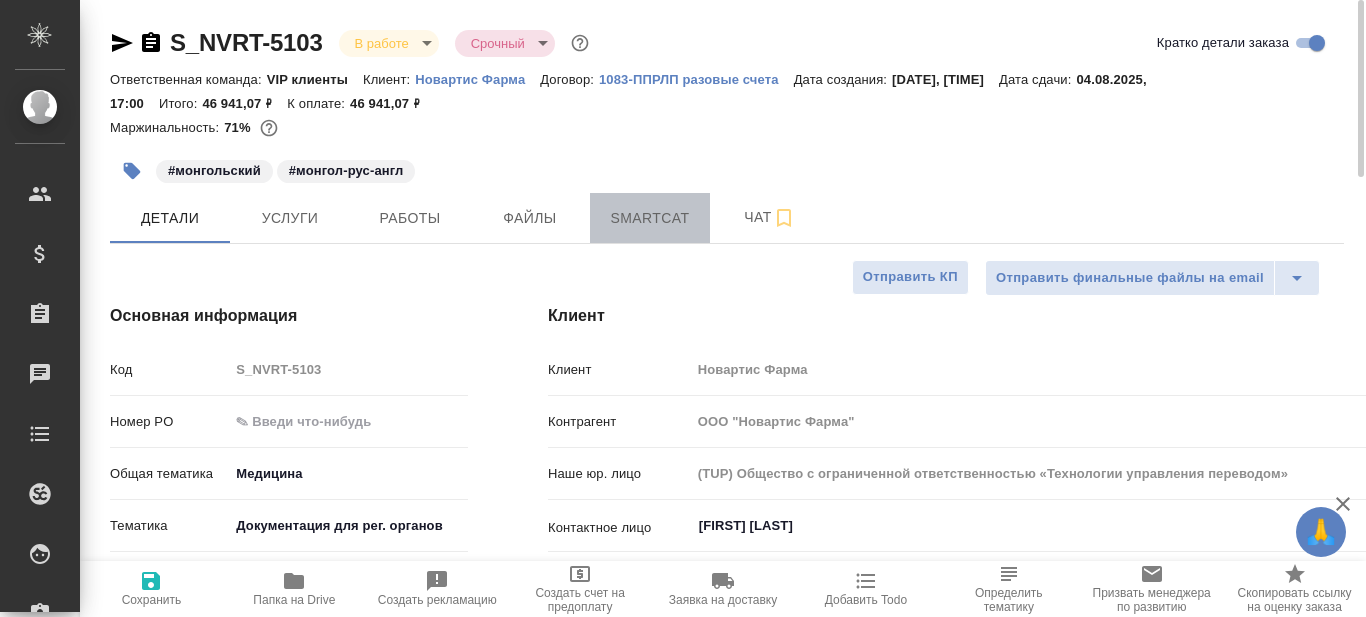 click on "Smartcat" at bounding box center [650, 218] 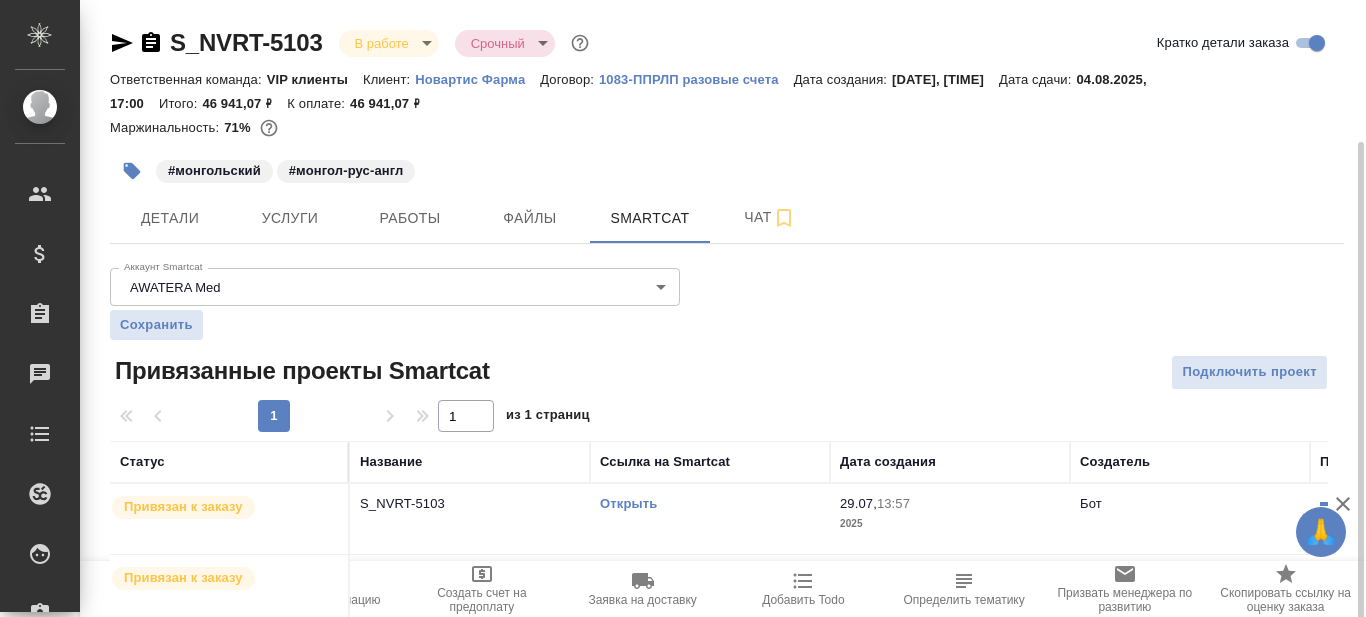 scroll, scrollTop: 75, scrollLeft: 0, axis: vertical 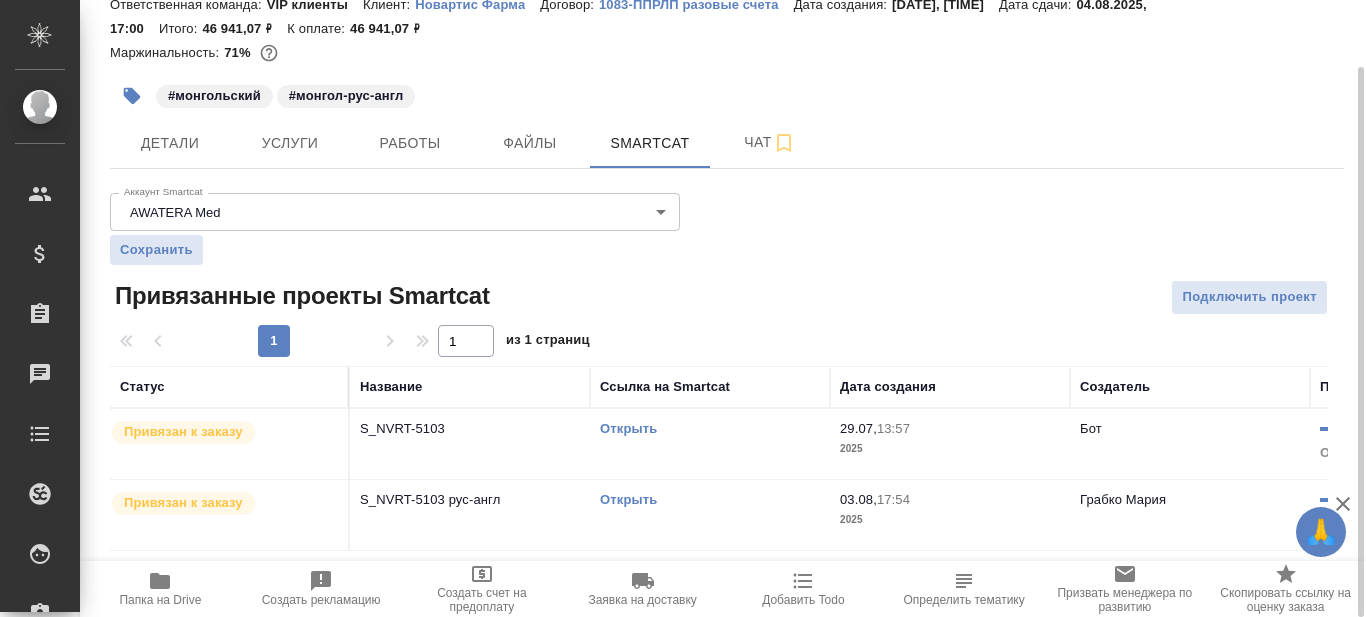click on "Открыть" at bounding box center (628, 499) 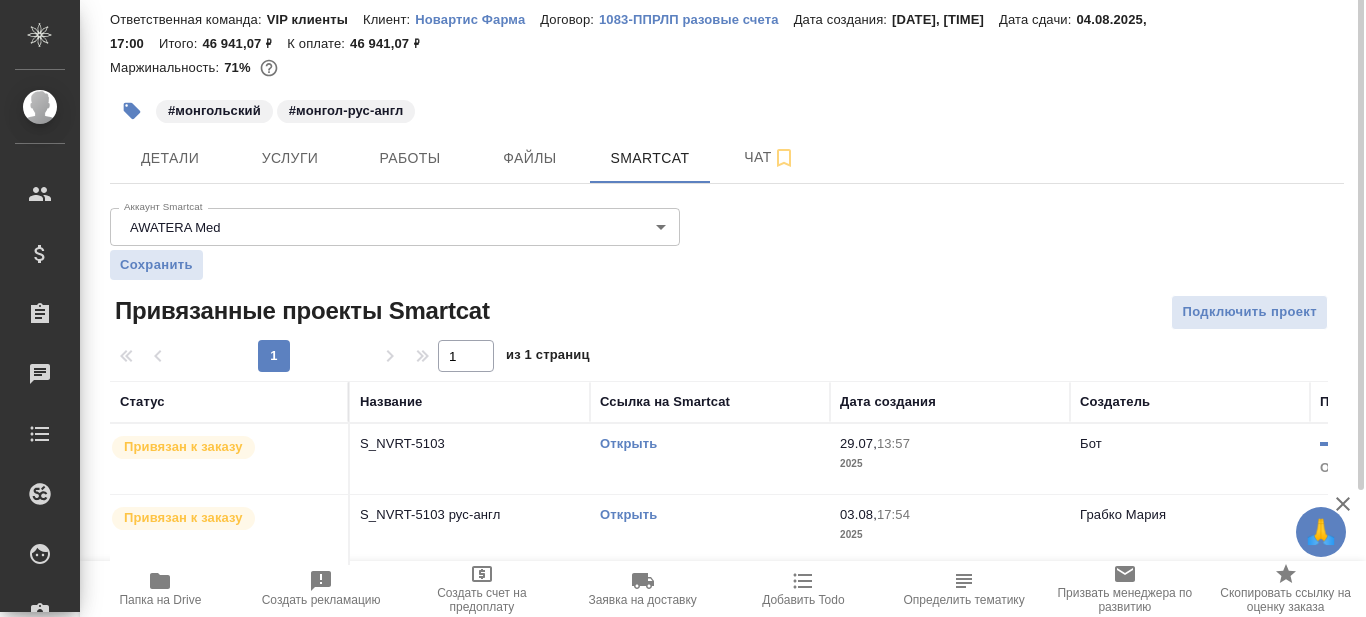 scroll, scrollTop: 0, scrollLeft: 0, axis: both 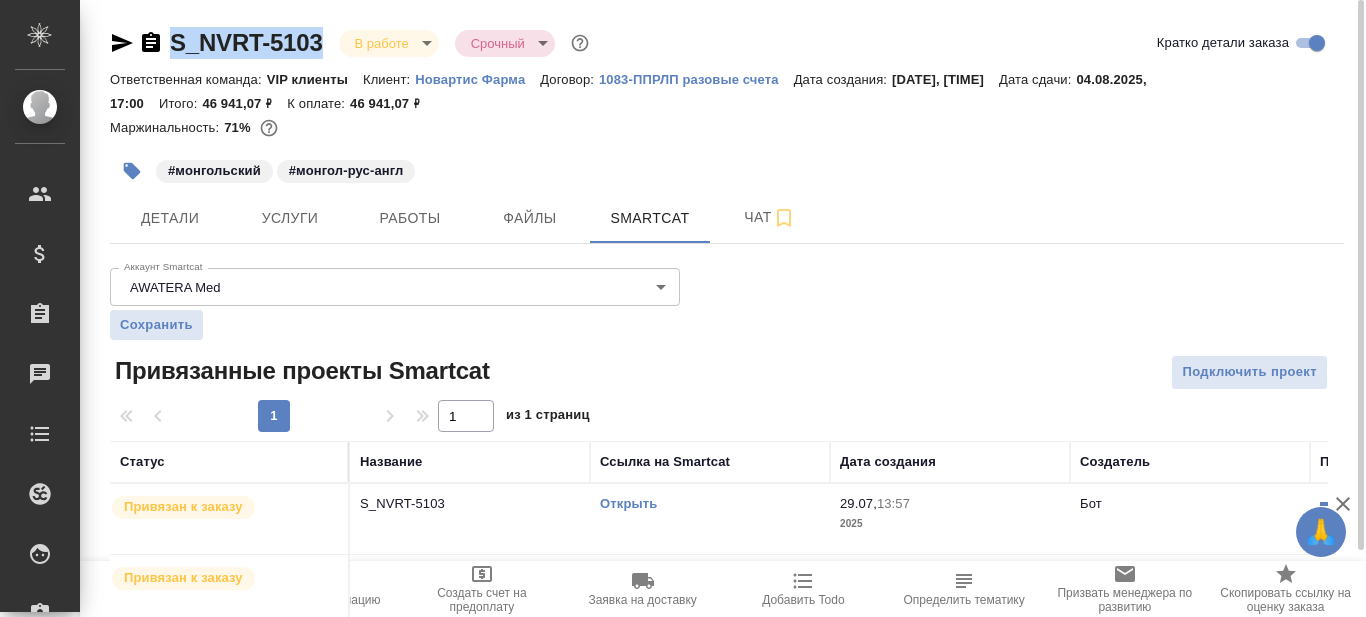 drag, startPoint x: 329, startPoint y: 38, endPoint x: 174, endPoint y: 51, distance: 155.5442 